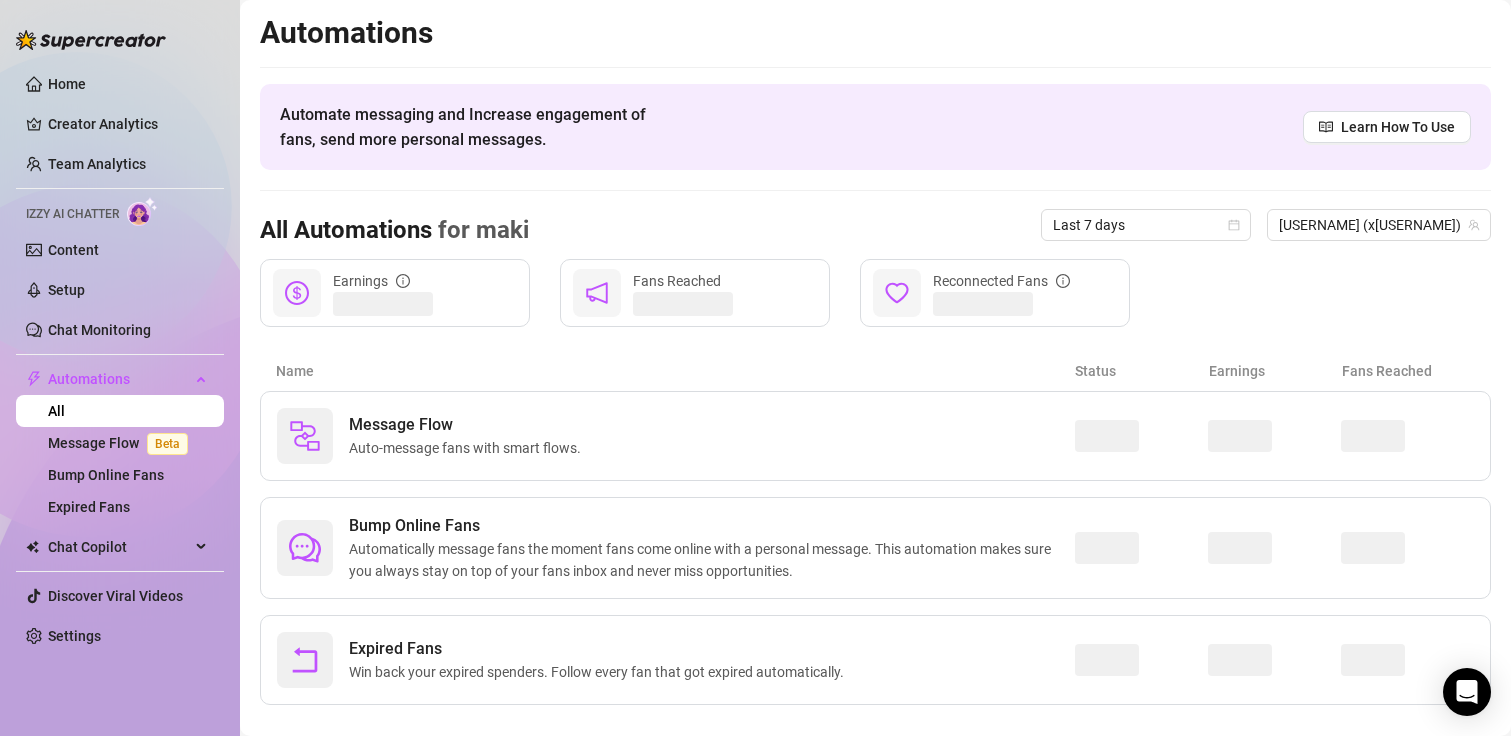 scroll, scrollTop: 0, scrollLeft: 0, axis: both 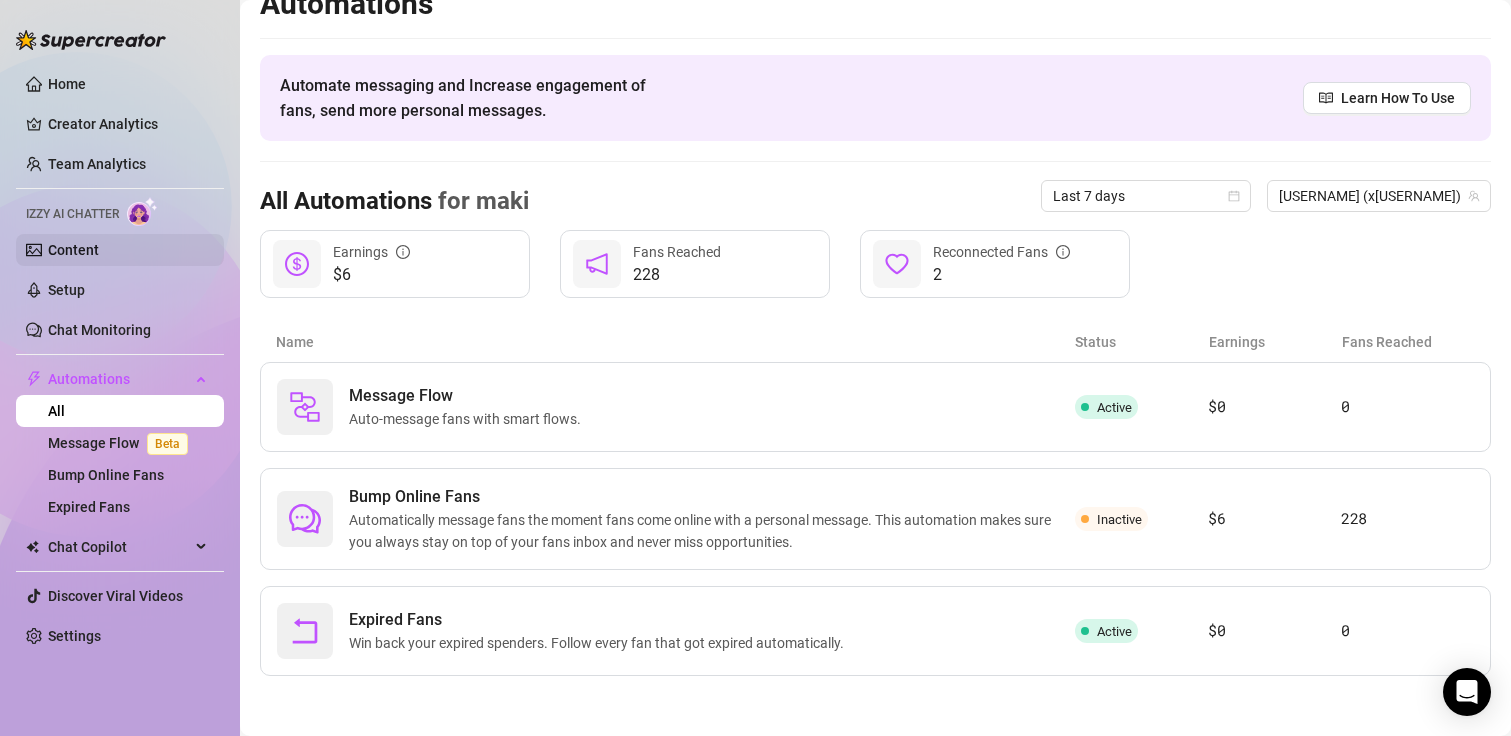 click on "Content" at bounding box center (73, 250) 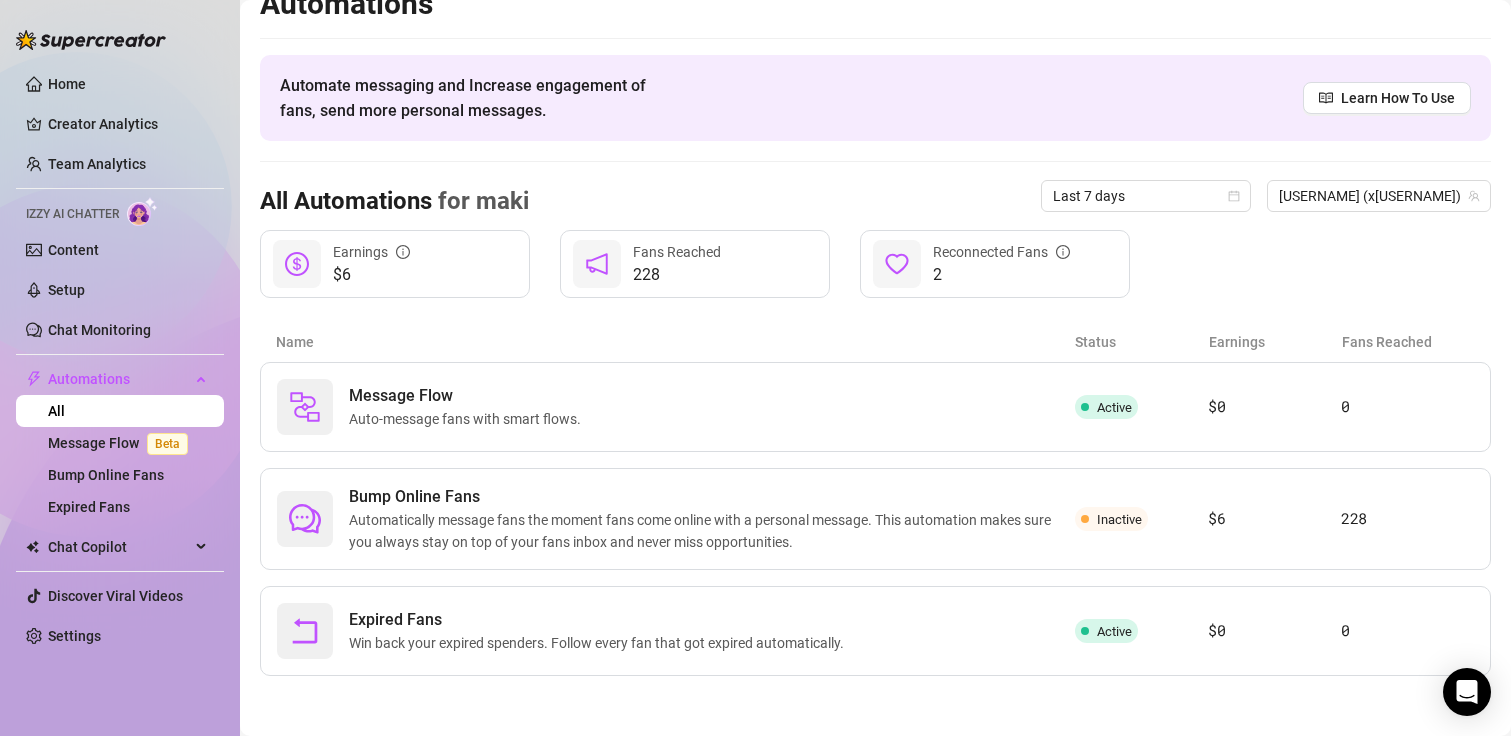 scroll, scrollTop: 0, scrollLeft: 0, axis: both 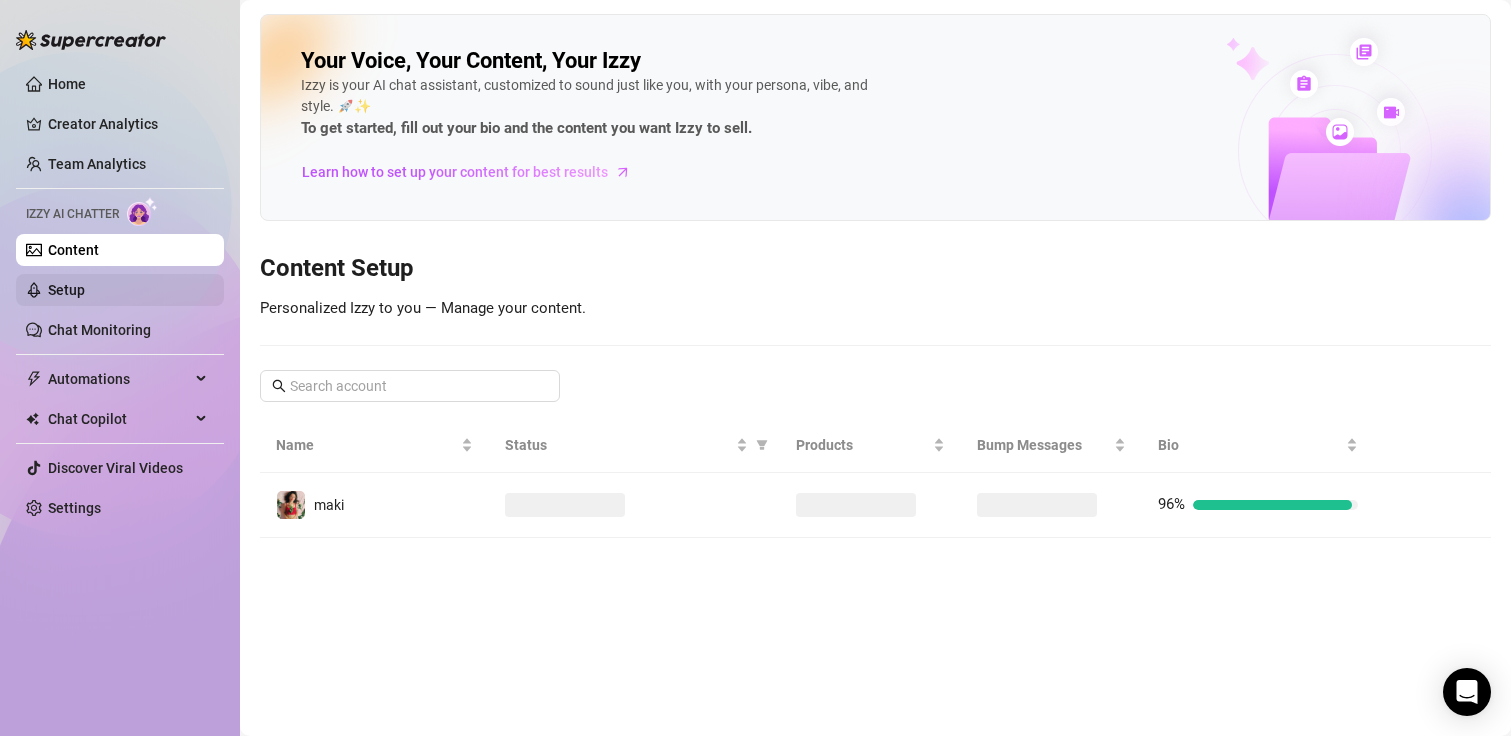 click on "Setup" at bounding box center [66, 290] 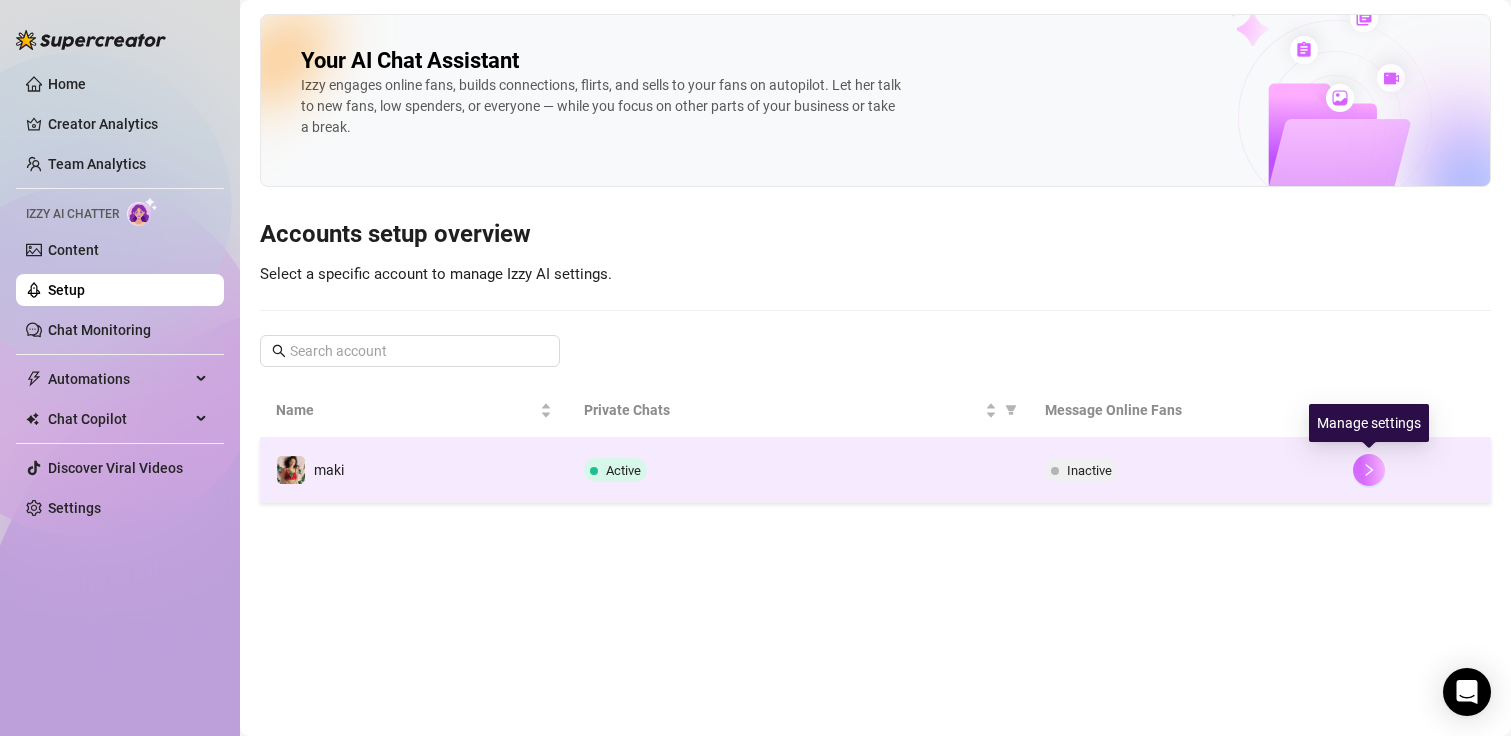 click 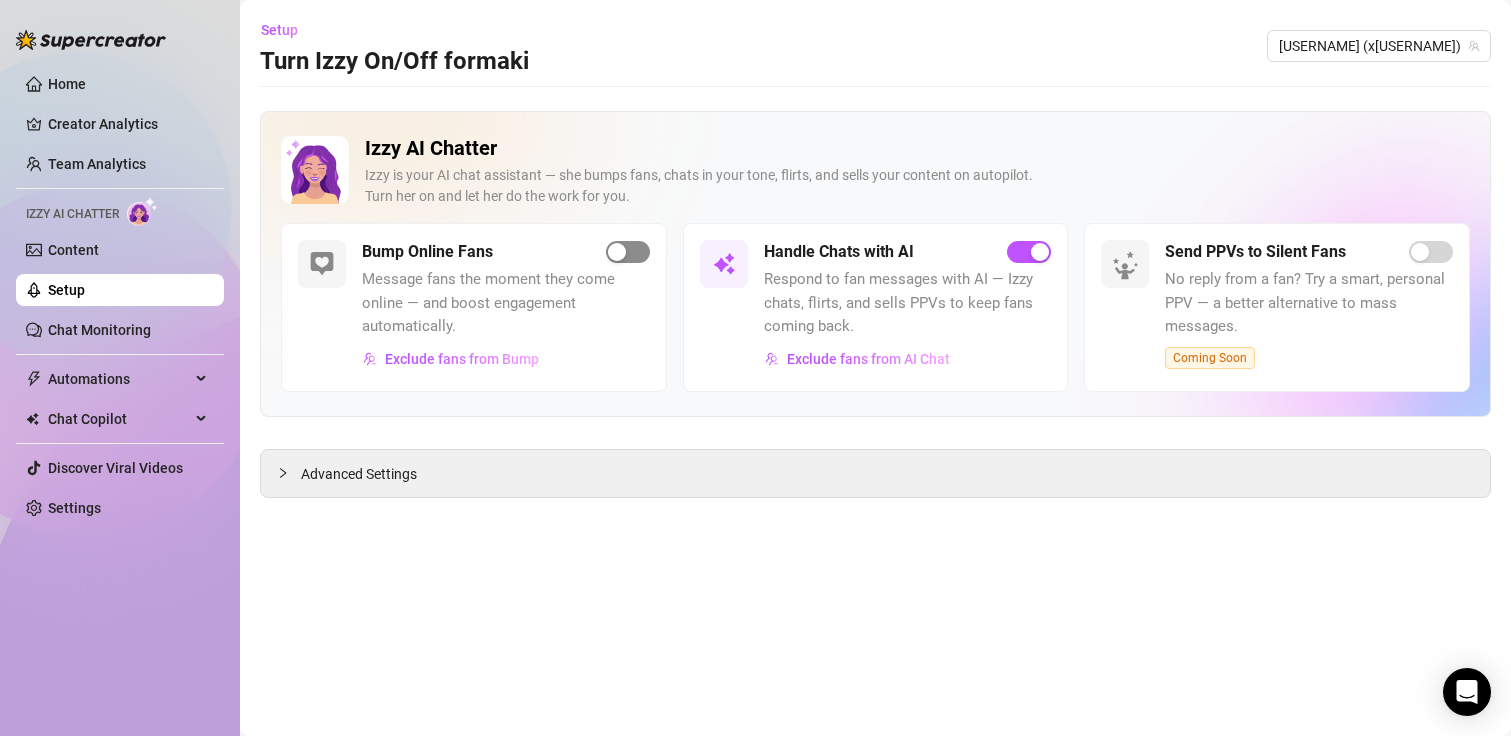 click at bounding box center (628, 252) 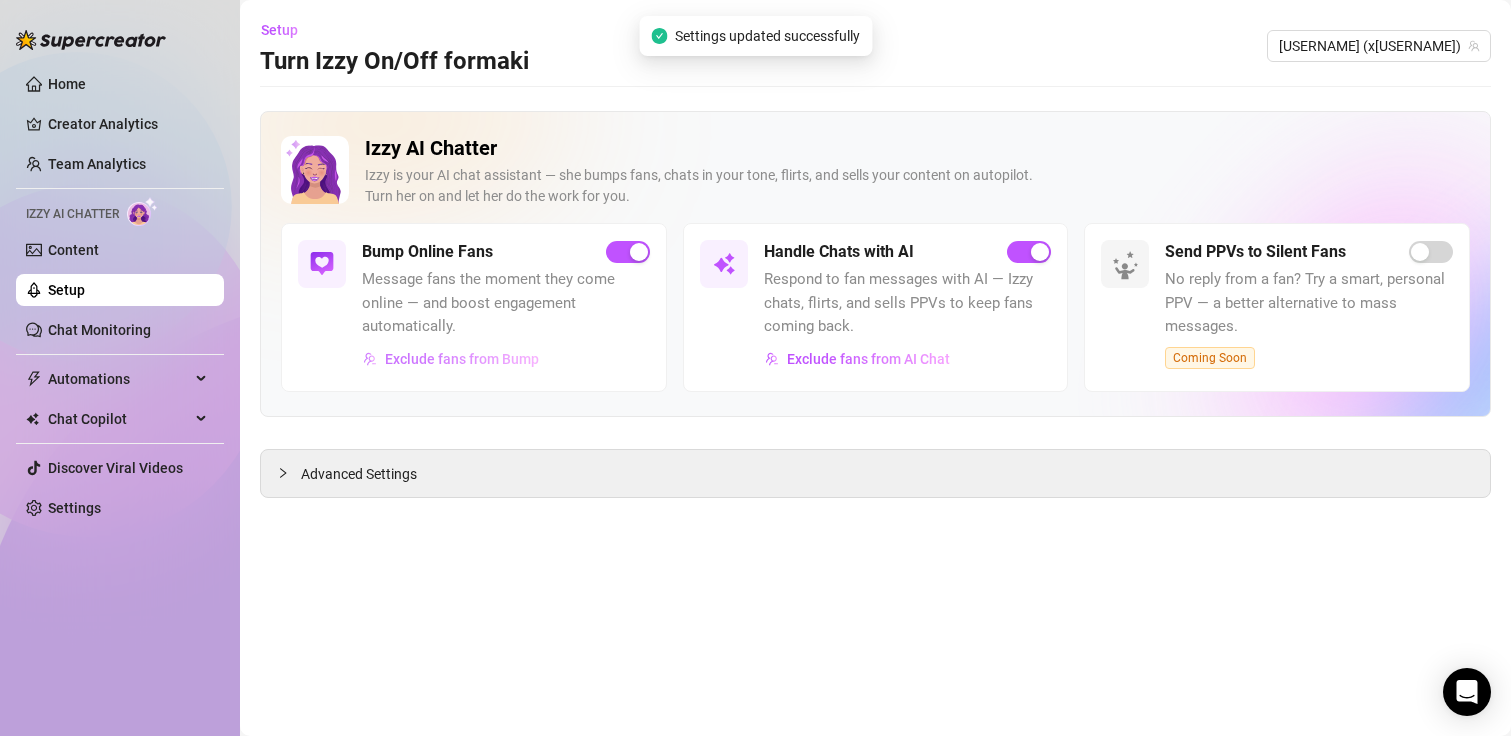 click on "Exclude fans from Bump" at bounding box center [462, 359] 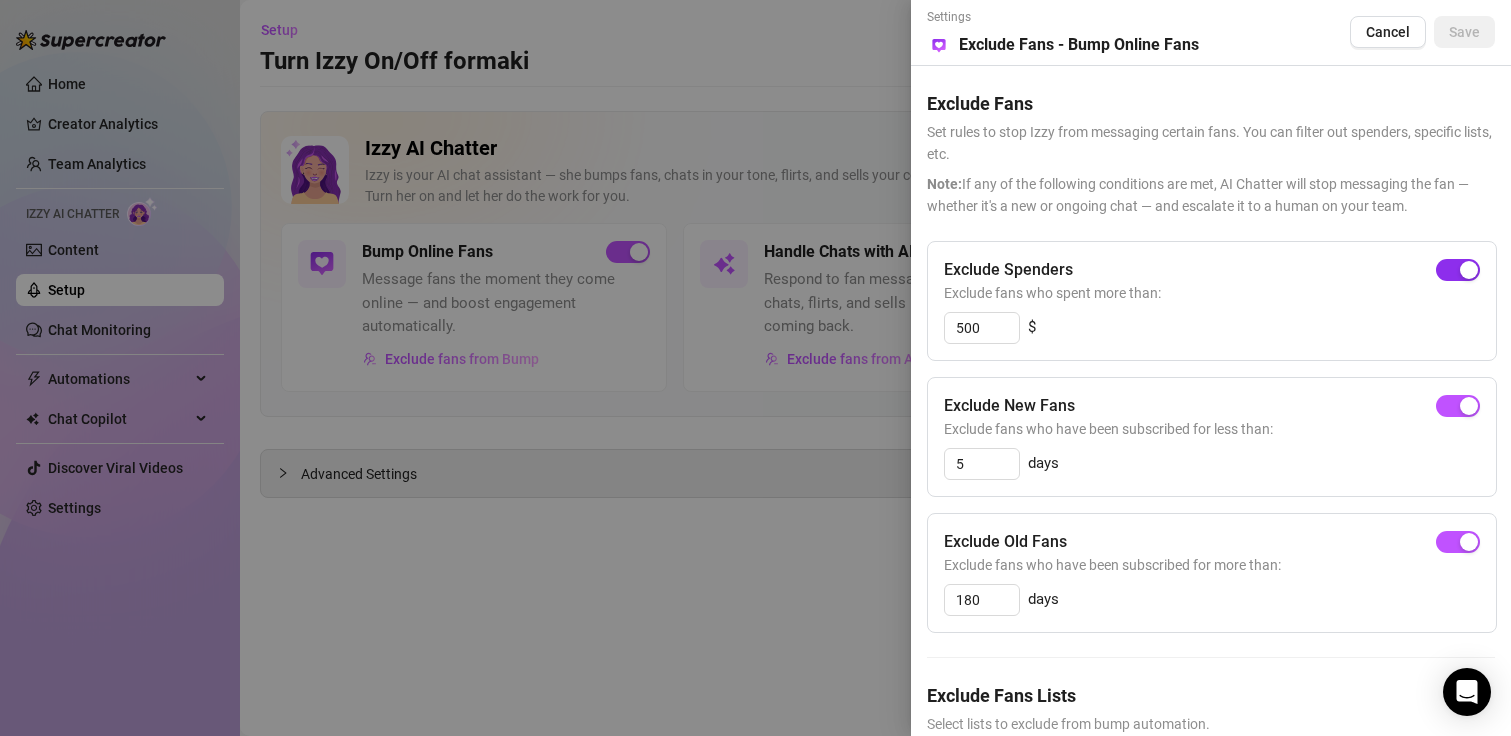 click at bounding box center (1458, 270) 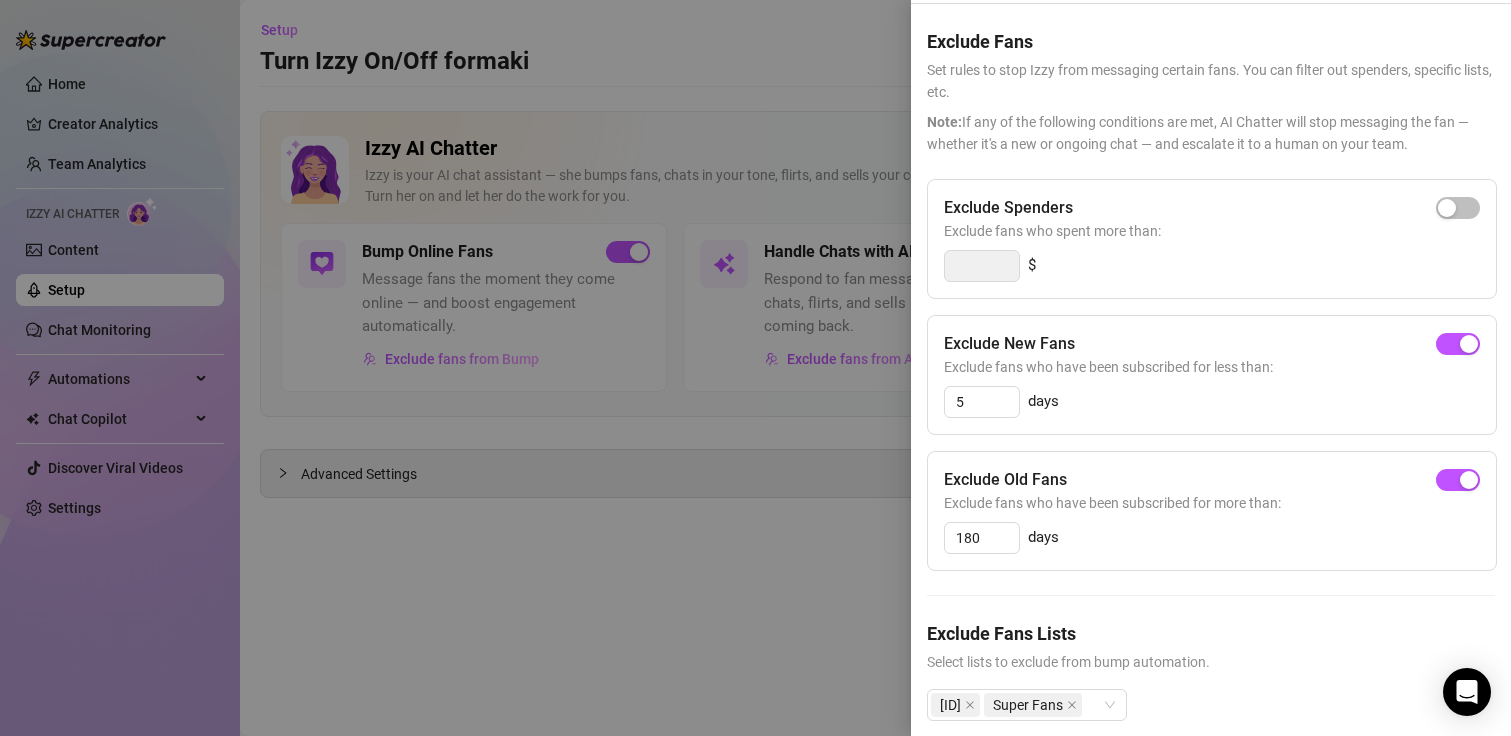 scroll, scrollTop: 132, scrollLeft: 0, axis: vertical 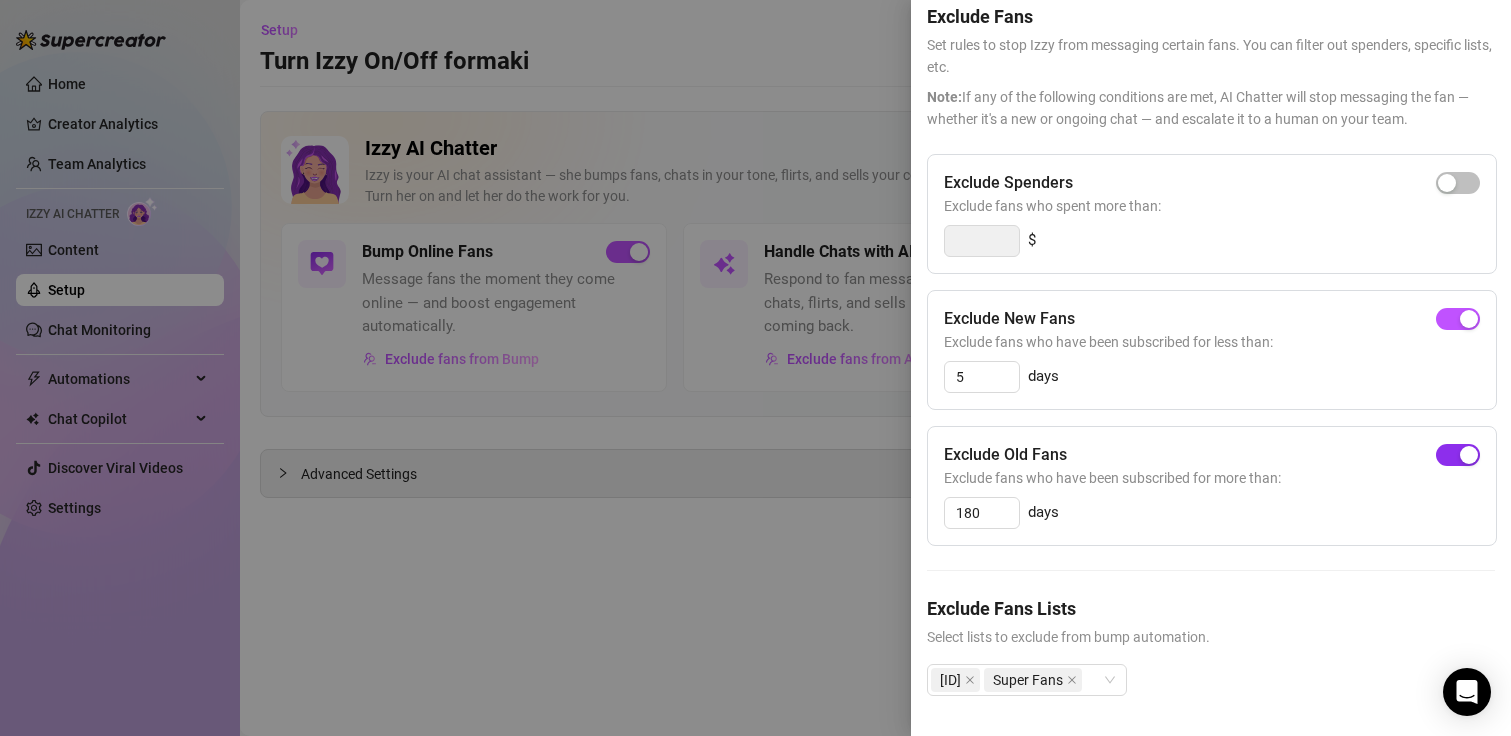 click at bounding box center (1458, 455) 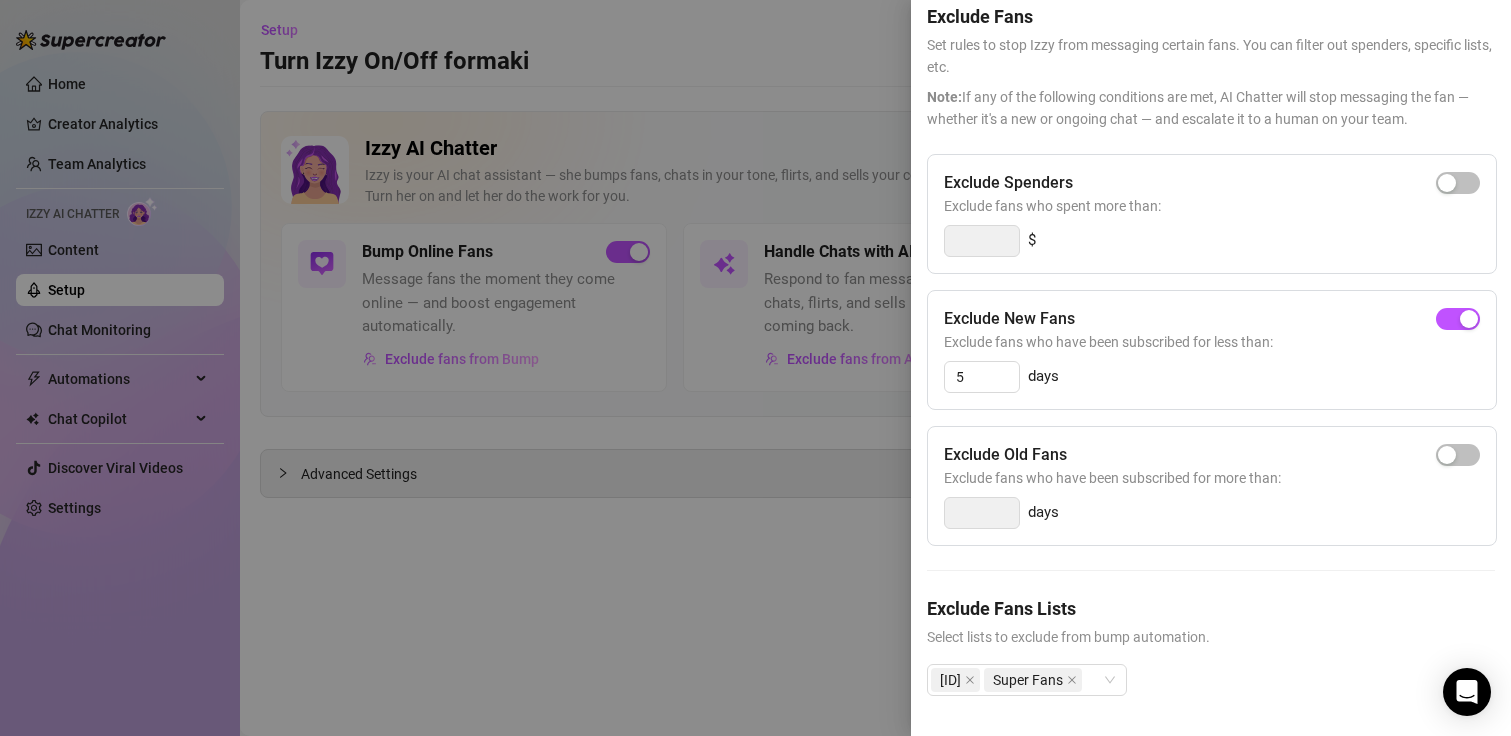 scroll, scrollTop: 132, scrollLeft: 0, axis: vertical 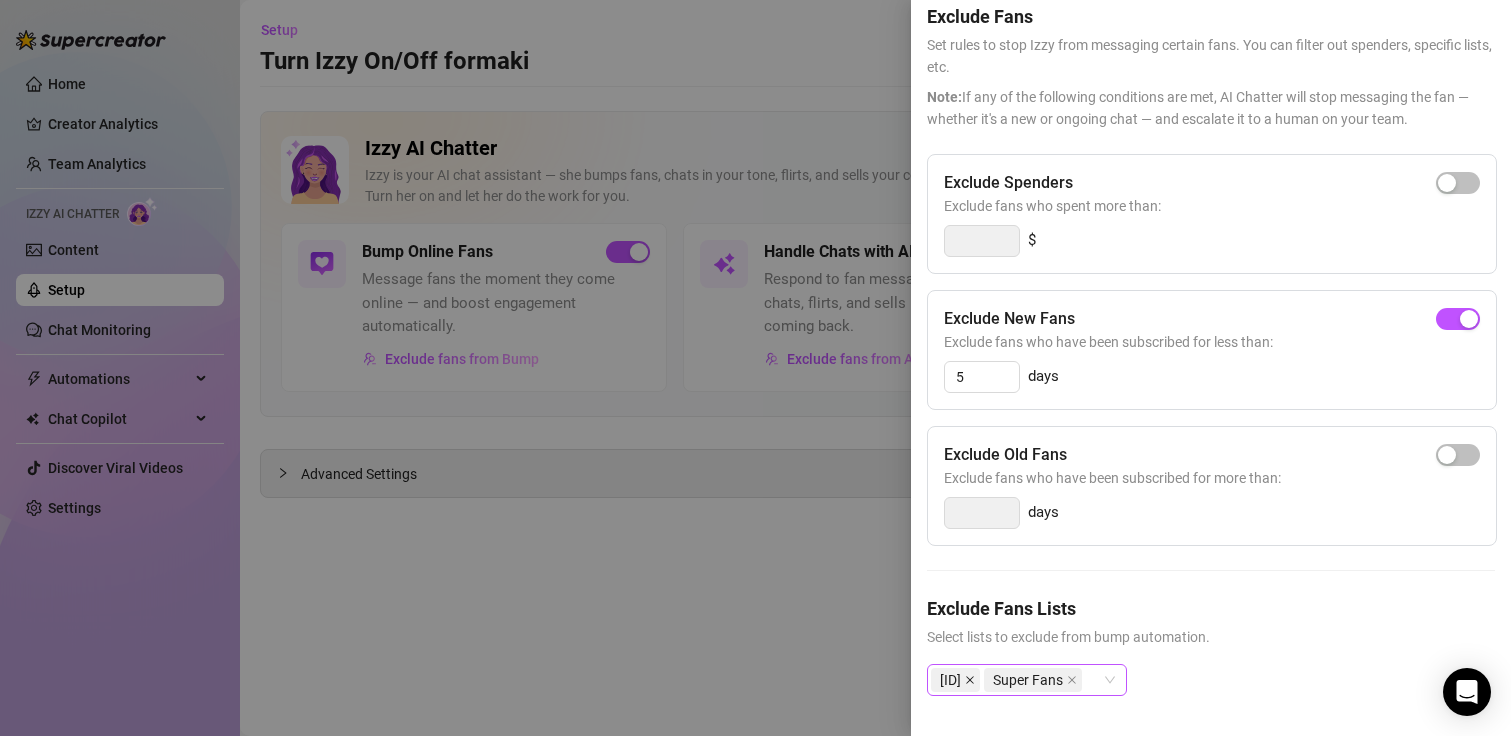 click at bounding box center (970, 680) 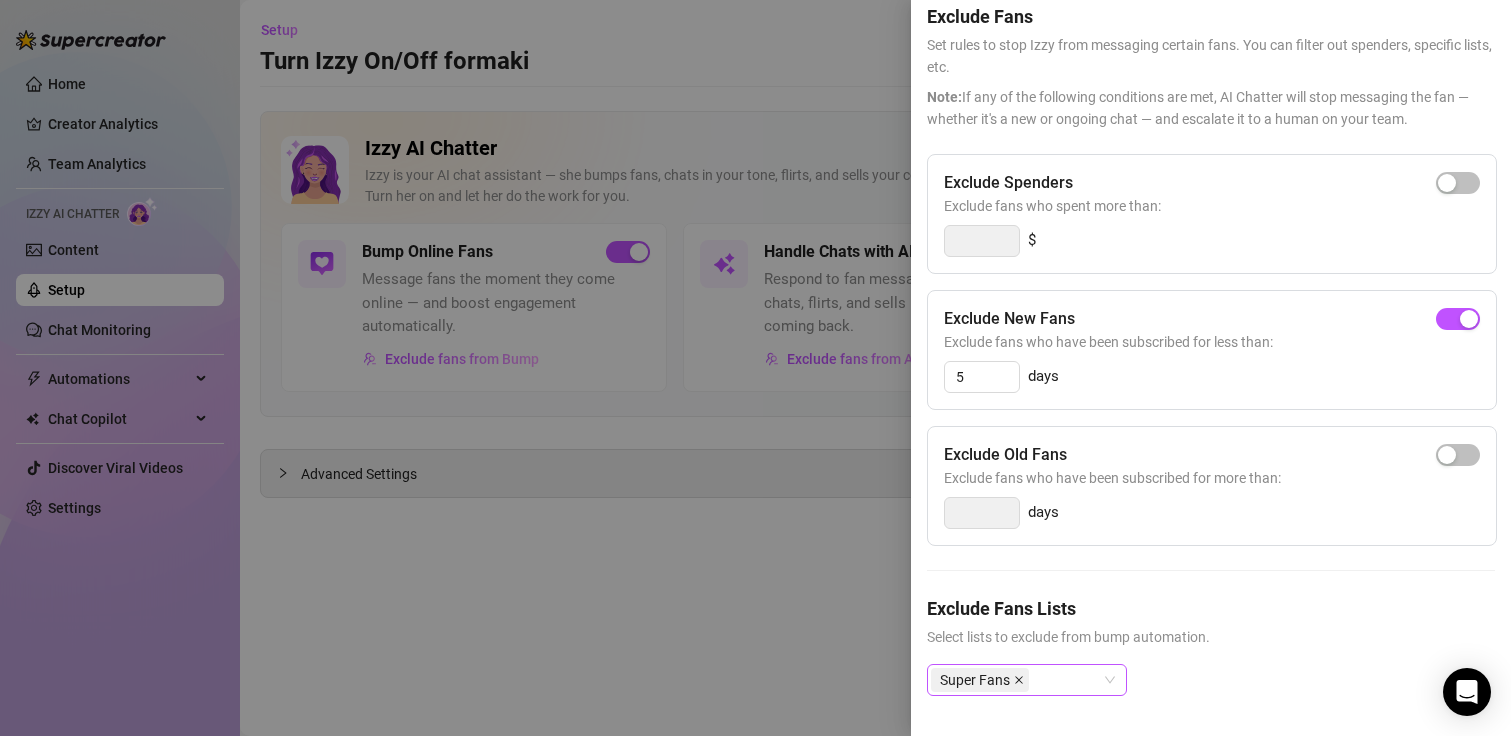 click 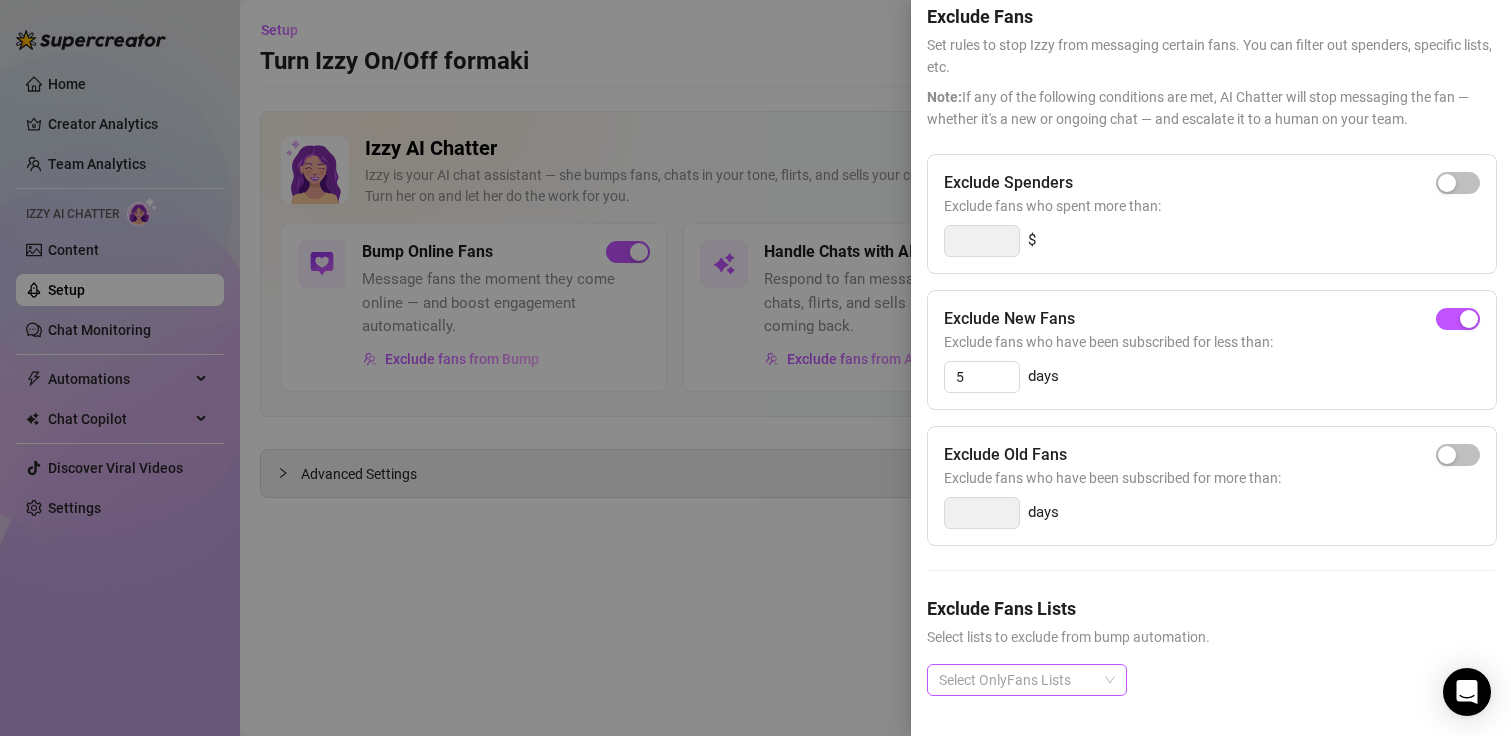 click at bounding box center [1016, 680] 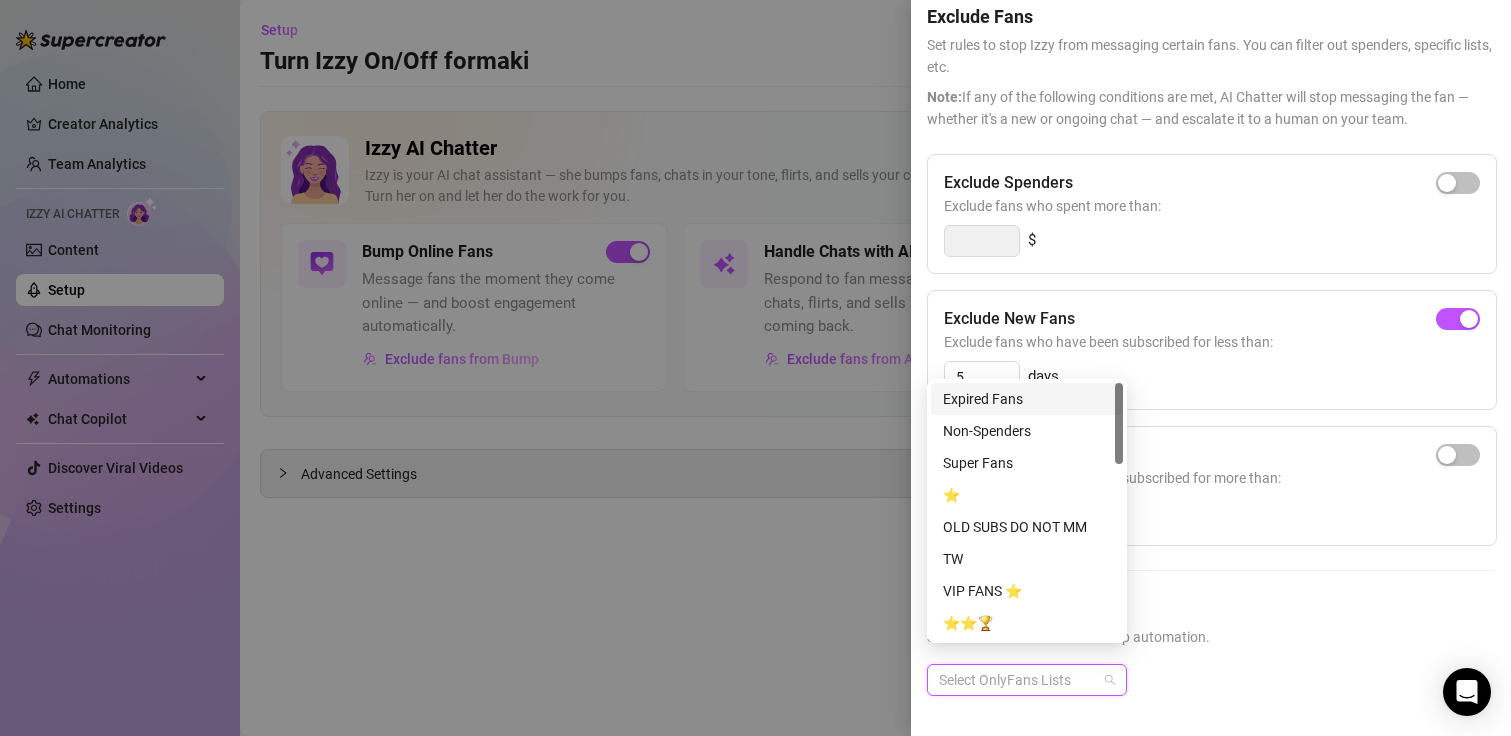 drag, startPoint x: 1124, startPoint y: 410, endPoint x: 1123, endPoint y: 606, distance: 196.00255 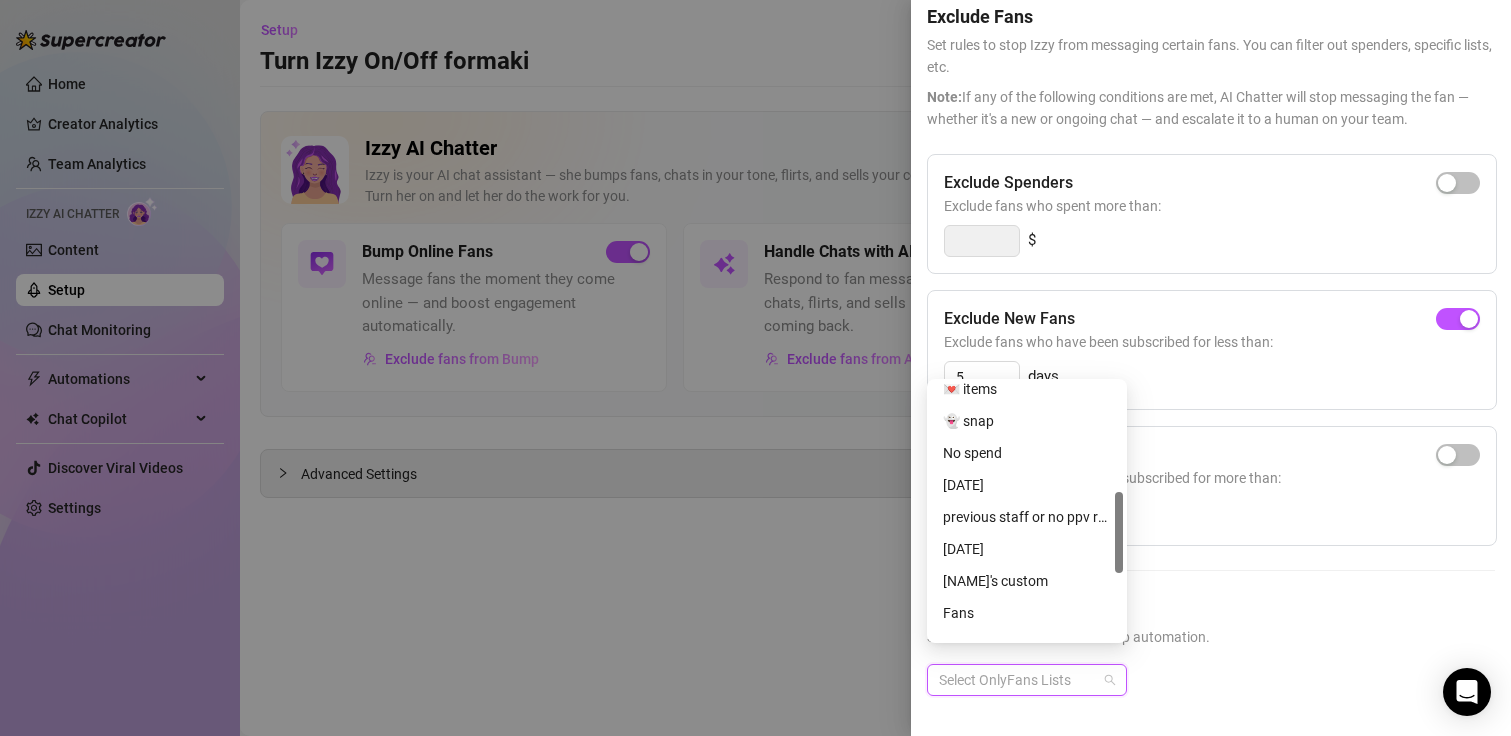scroll, scrollTop: 324, scrollLeft: 0, axis: vertical 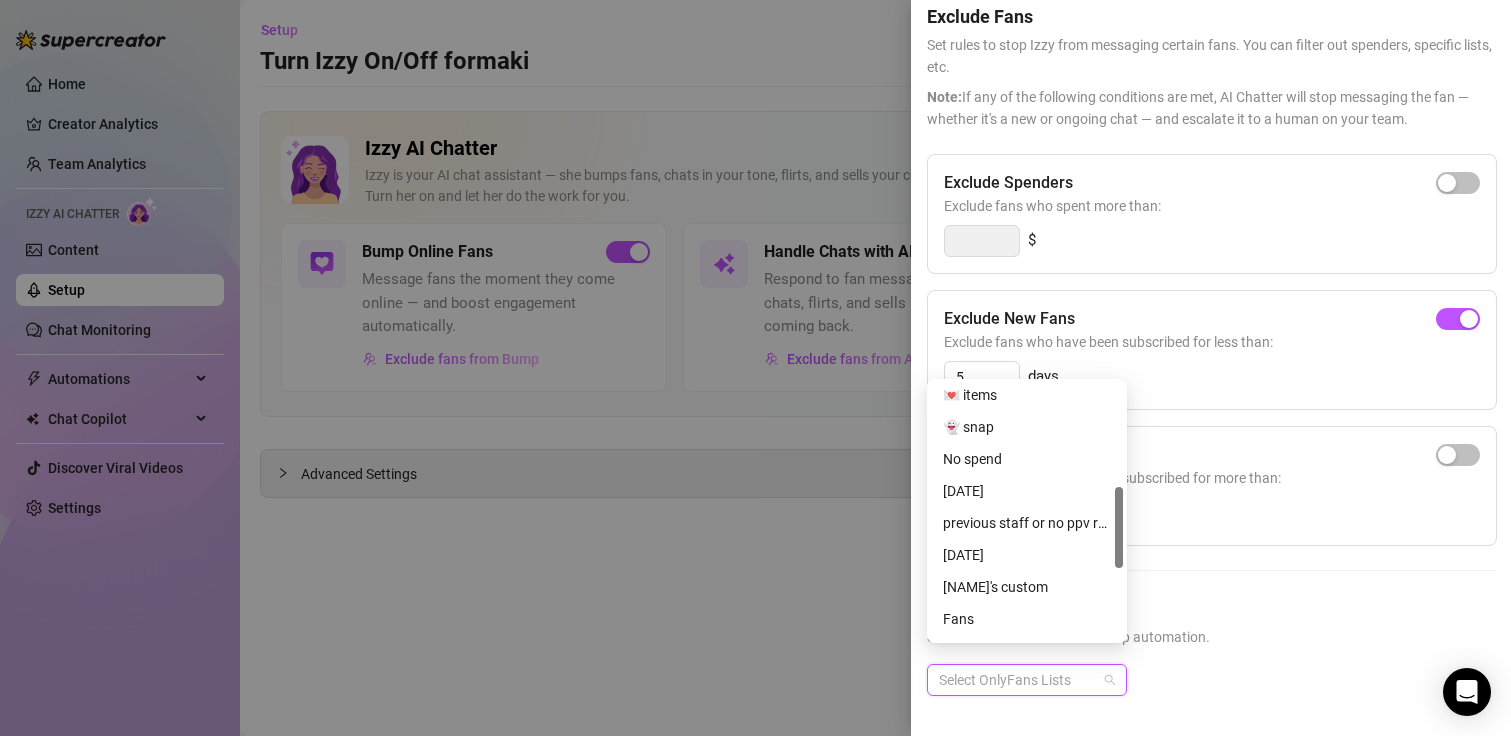 drag, startPoint x: 1118, startPoint y: 446, endPoint x: 1120, endPoint y: 550, distance: 104.019226 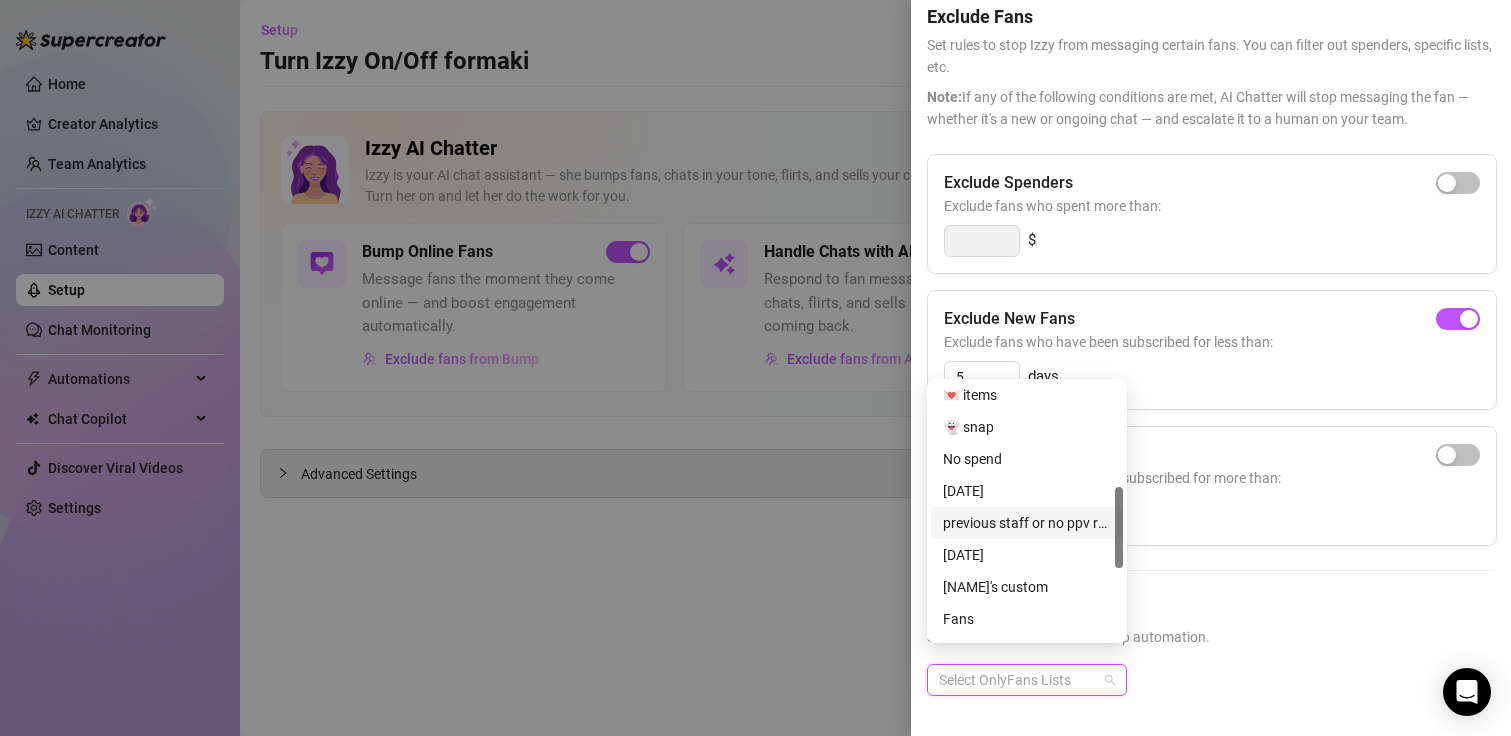 click on "previous staff or no ppv request" at bounding box center [1027, 523] 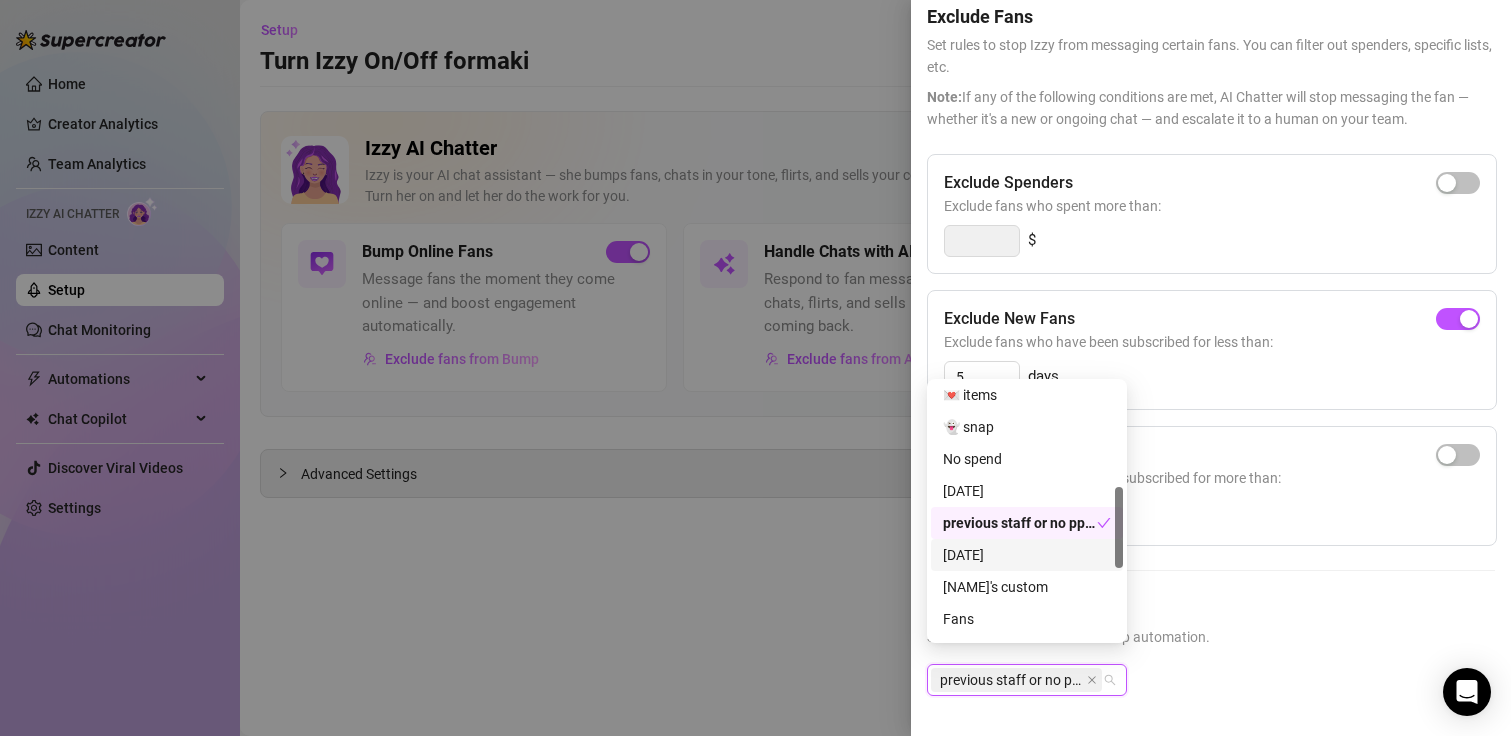 click on "Select lists to exclude from bump automation." at bounding box center (1211, 637) 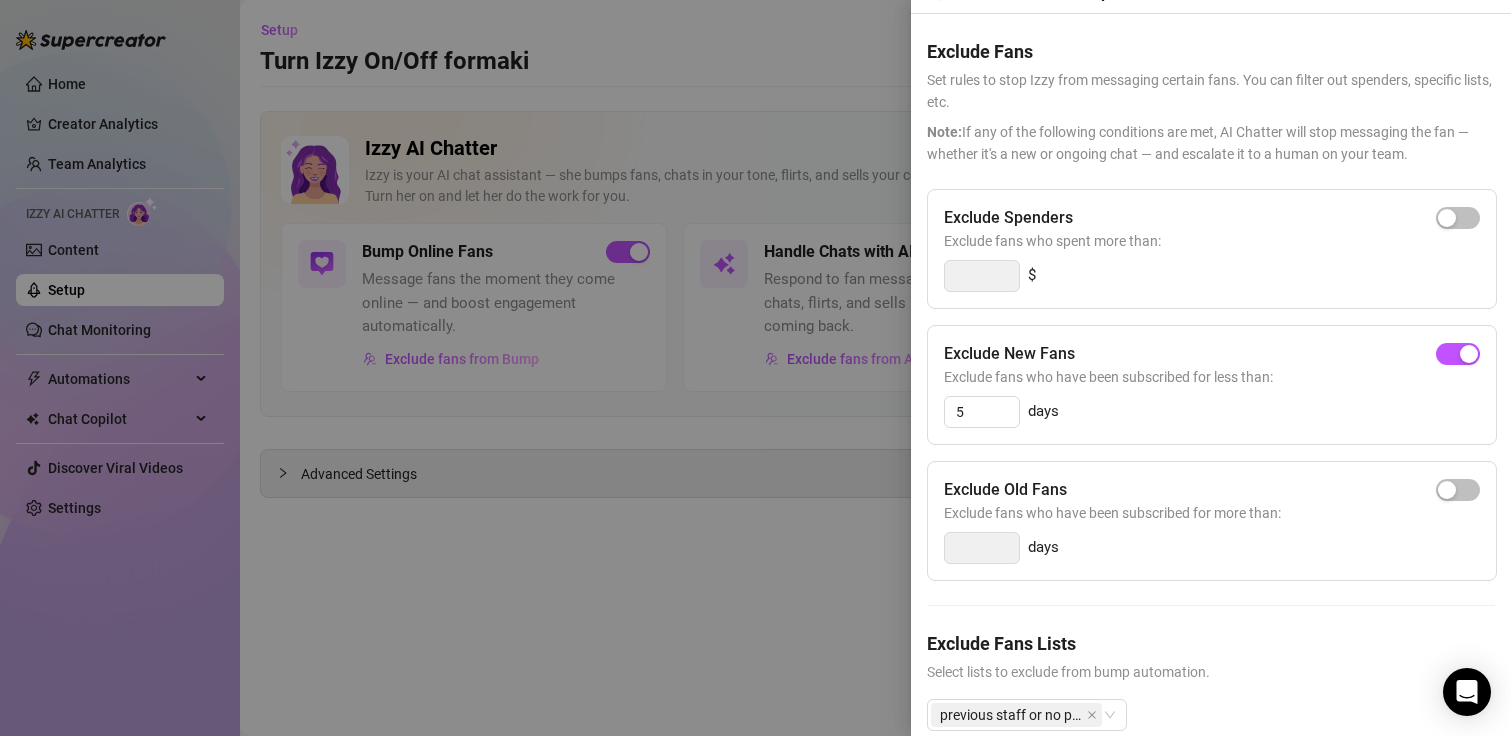 scroll, scrollTop: 0, scrollLeft: 0, axis: both 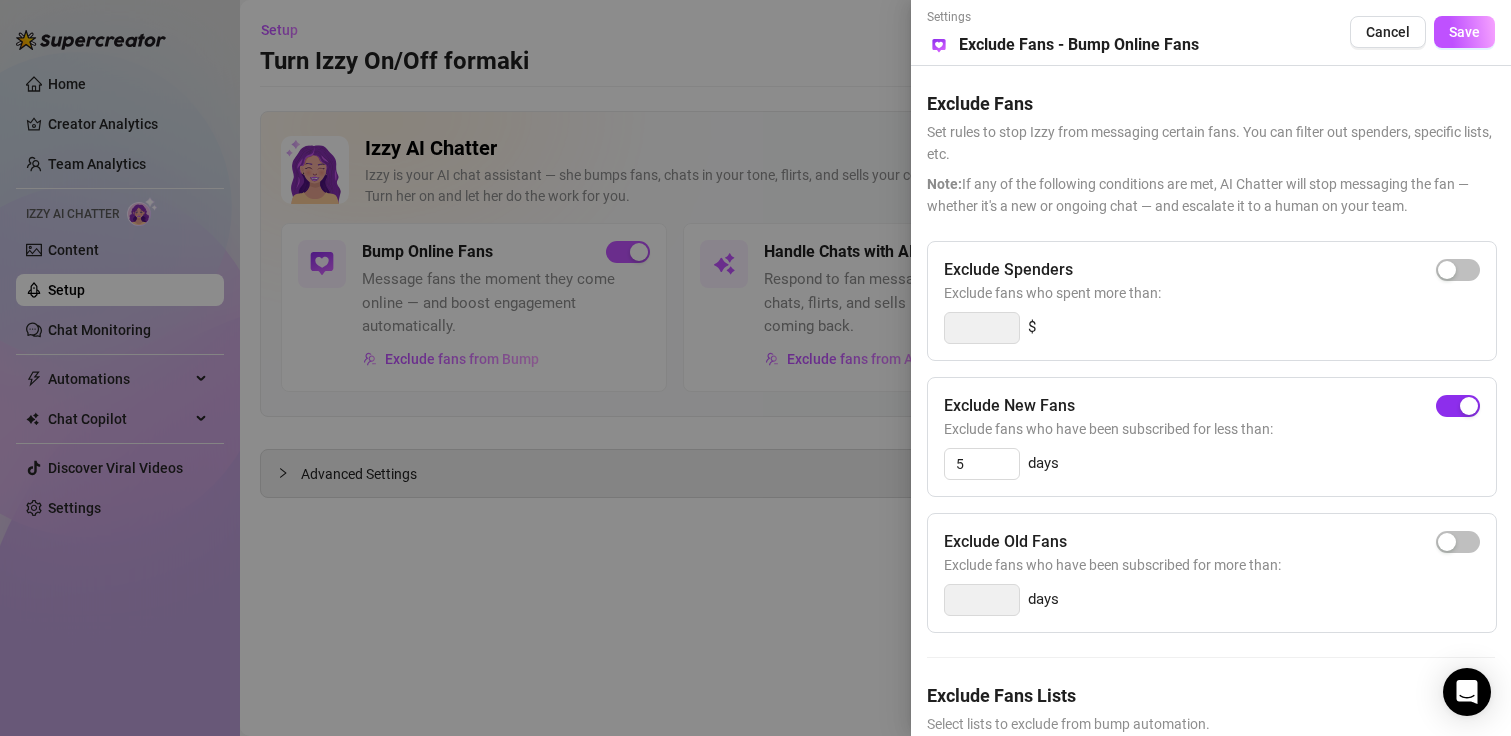 click at bounding box center [1458, 406] 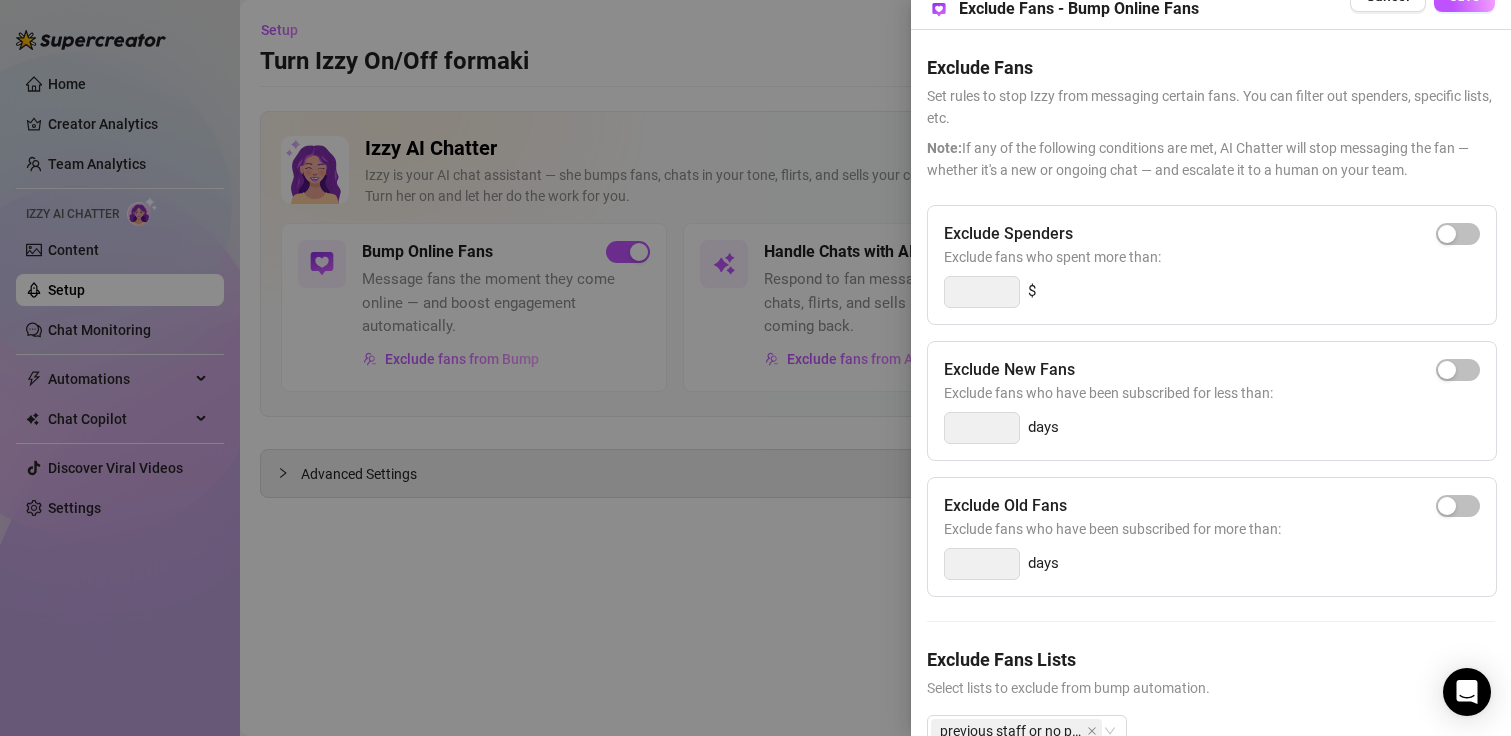 scroll, scrollTop: 0, scrollLeft: 0, axis: both 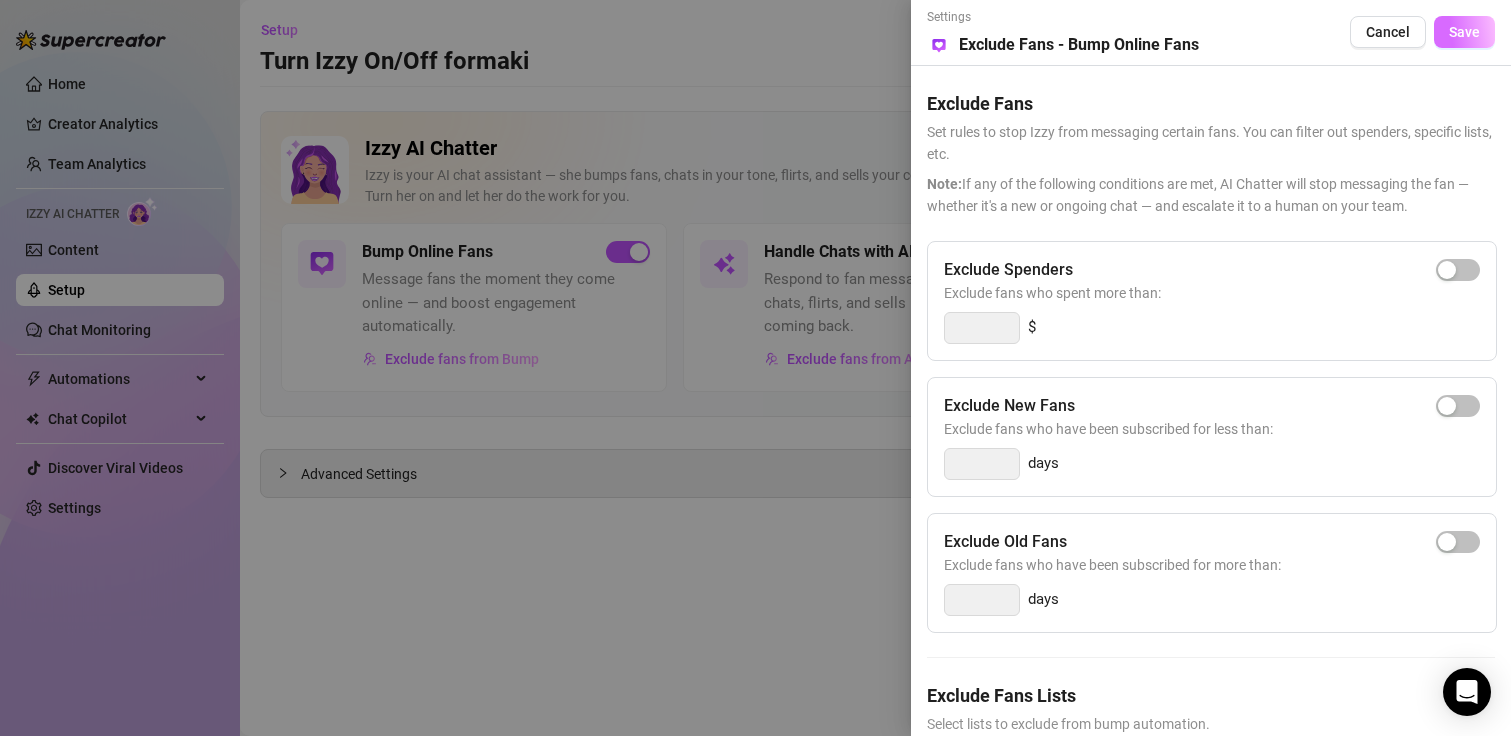 click on "Save" at bounding box center [1464, 32] 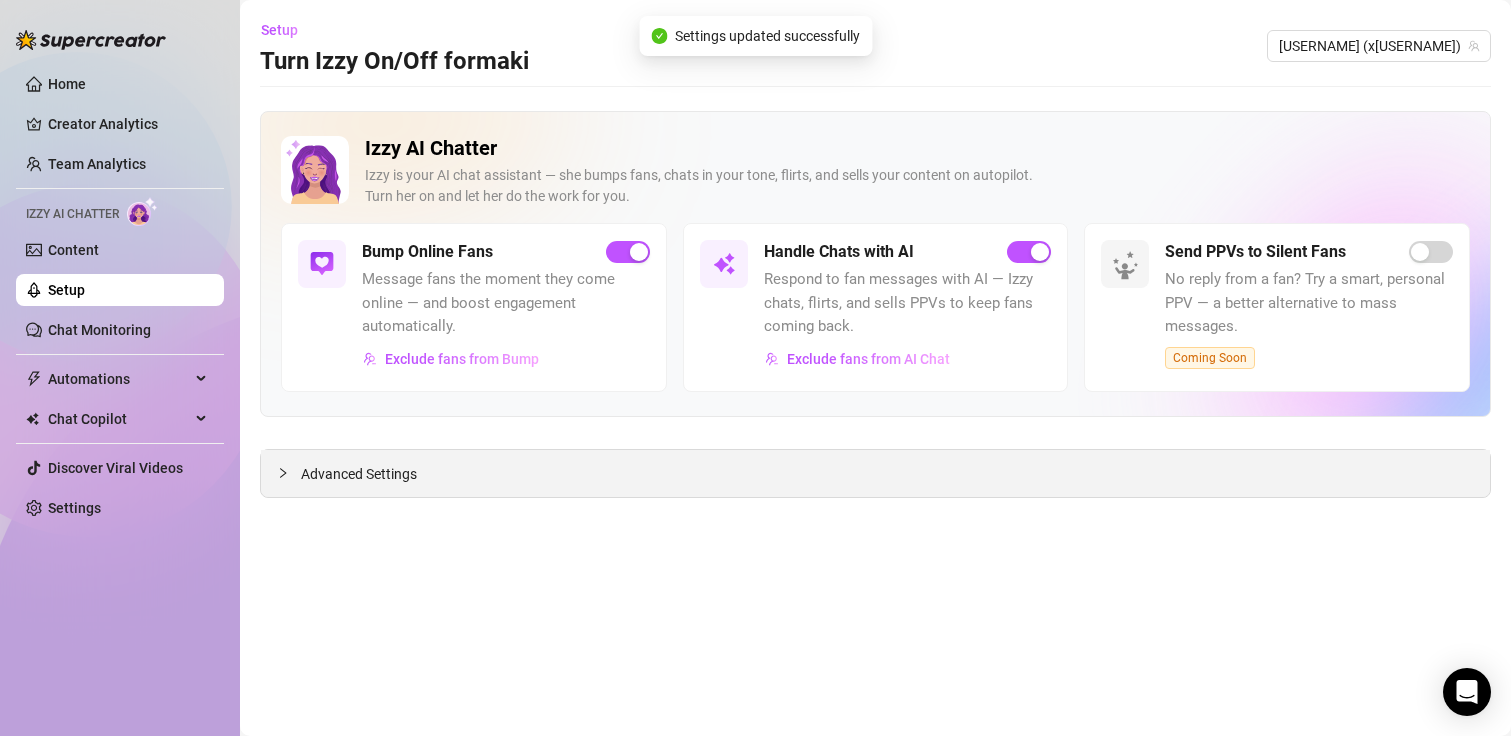 click on "Advanced Settings" at bounding box center (359, 474) 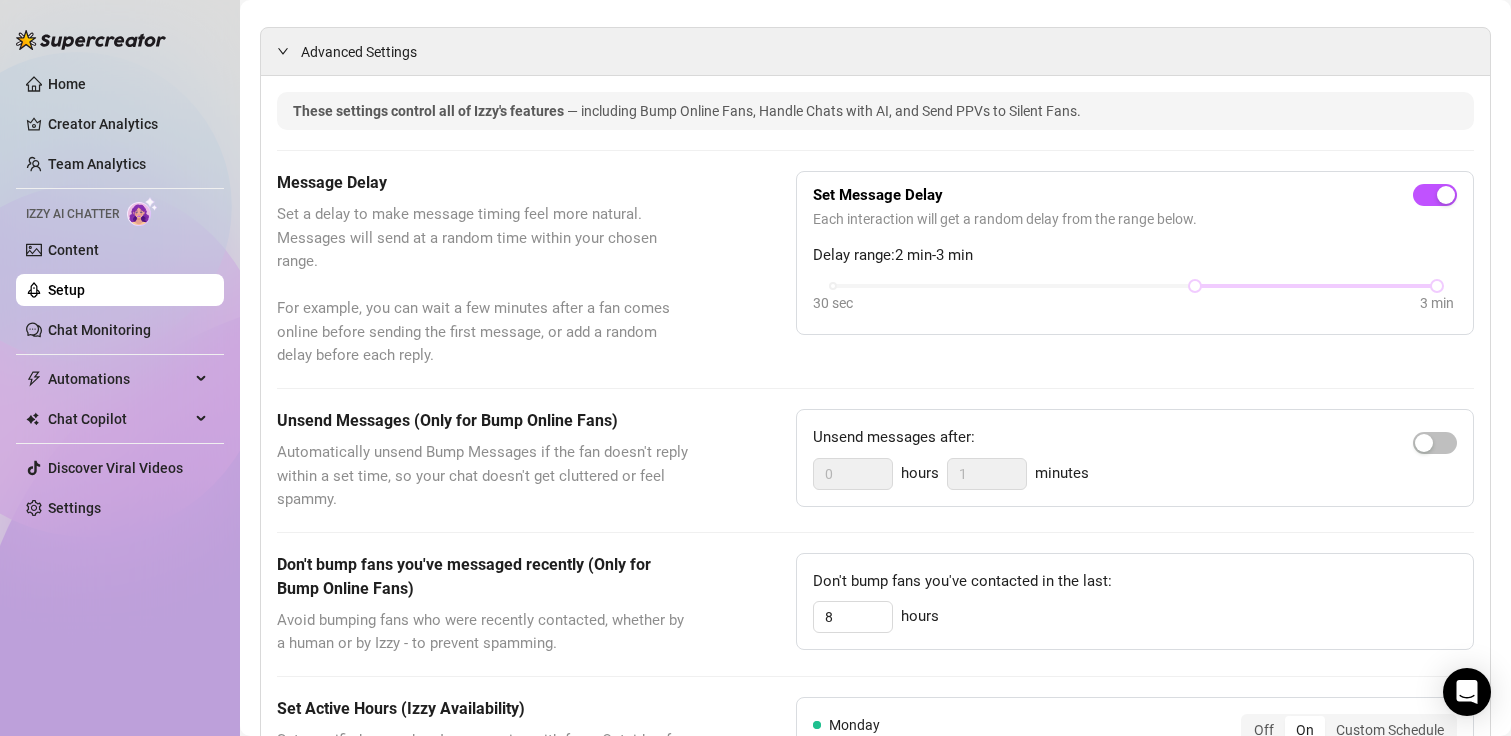 scroll, scrollTop: 500, scrollLeft: 0, axis: vertical 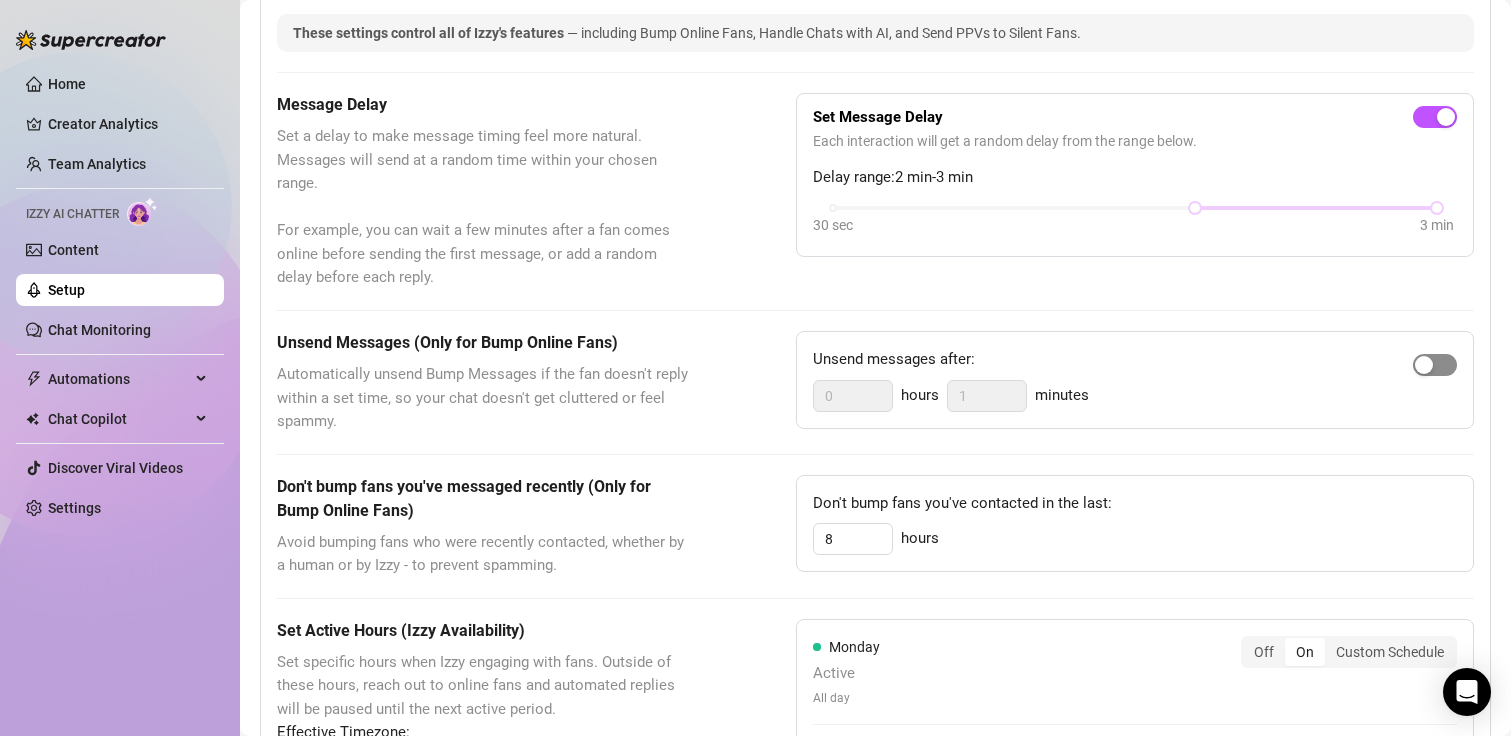 click at bounding box center [1435, 365] 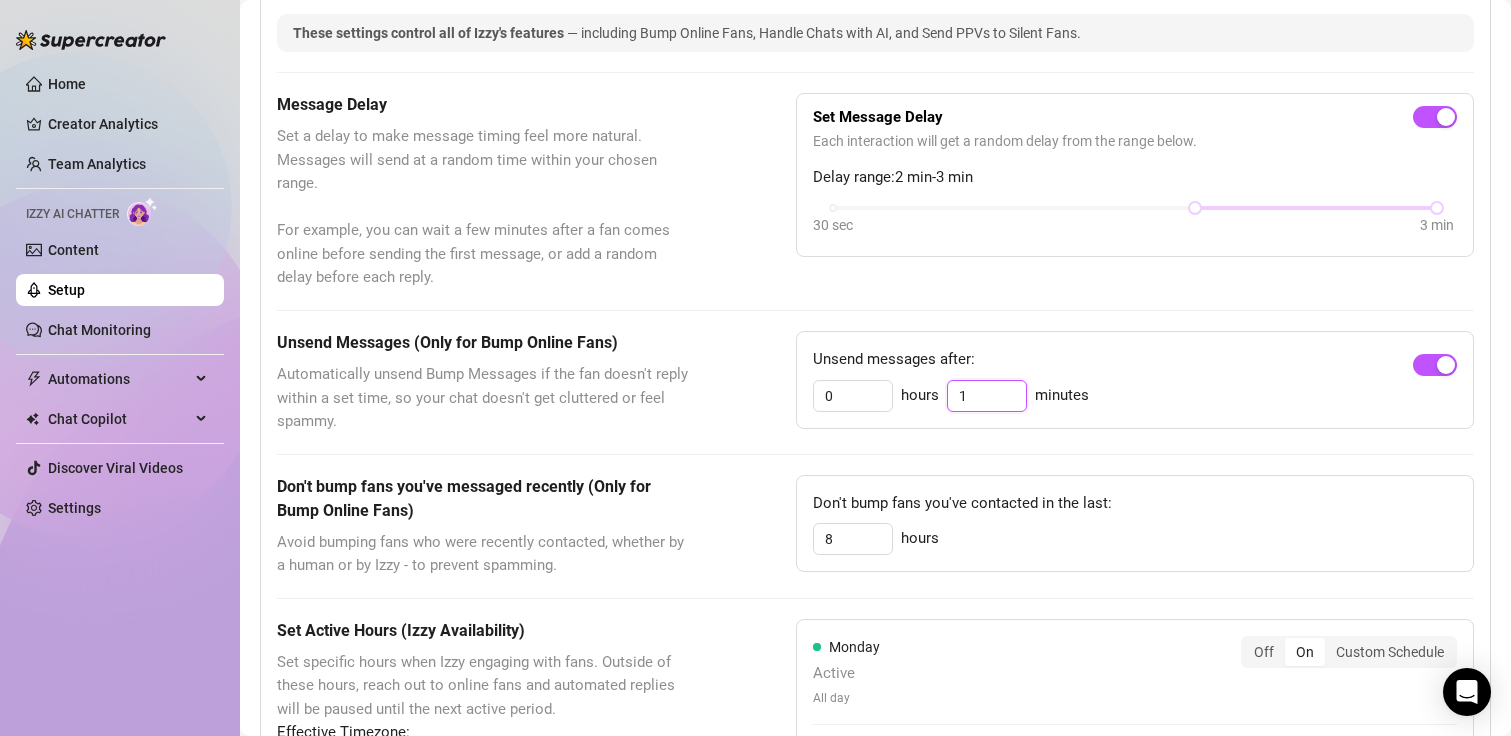 drag, startPoint x: 960, startPoint y: 397, endPoint x: 942, endPoint y: 395, distance: 18.110771 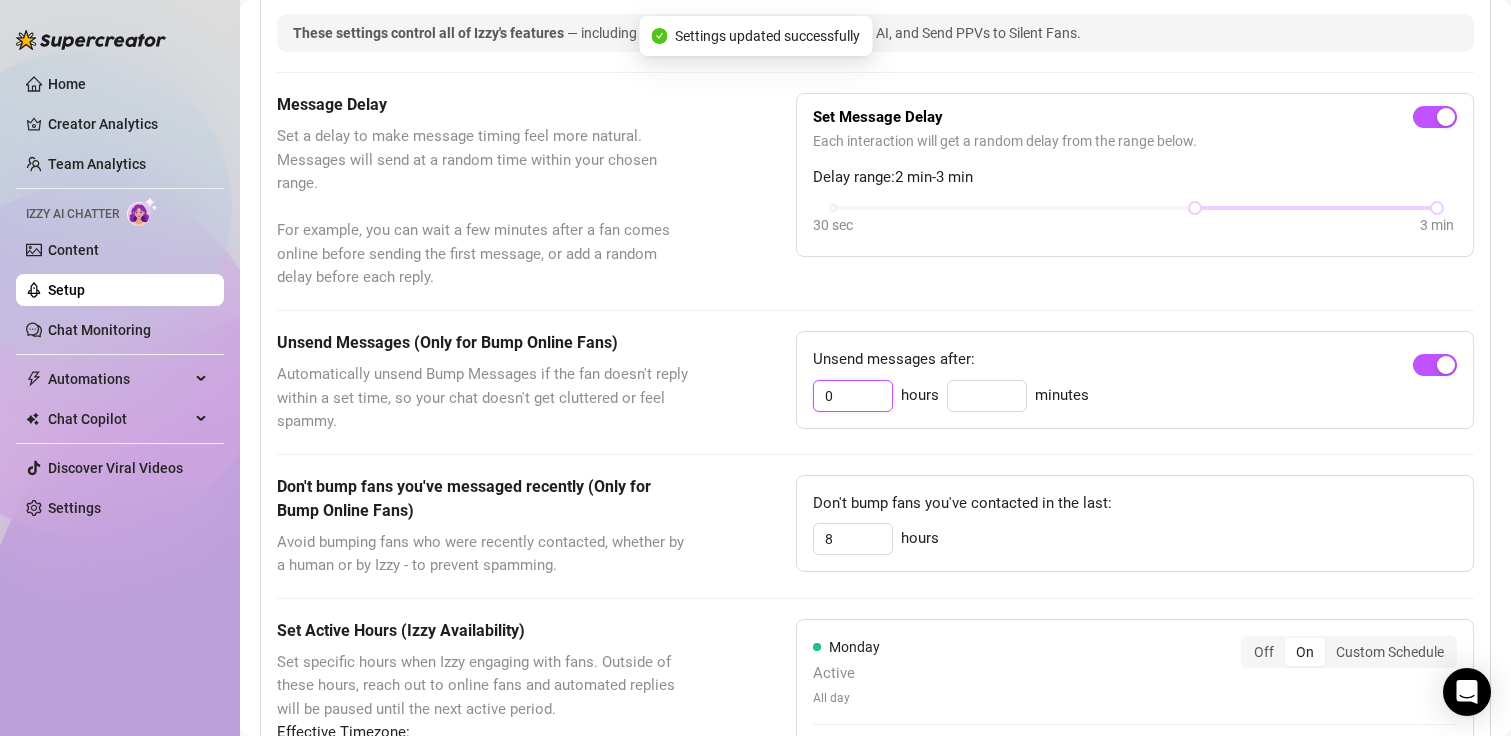 type on "30" 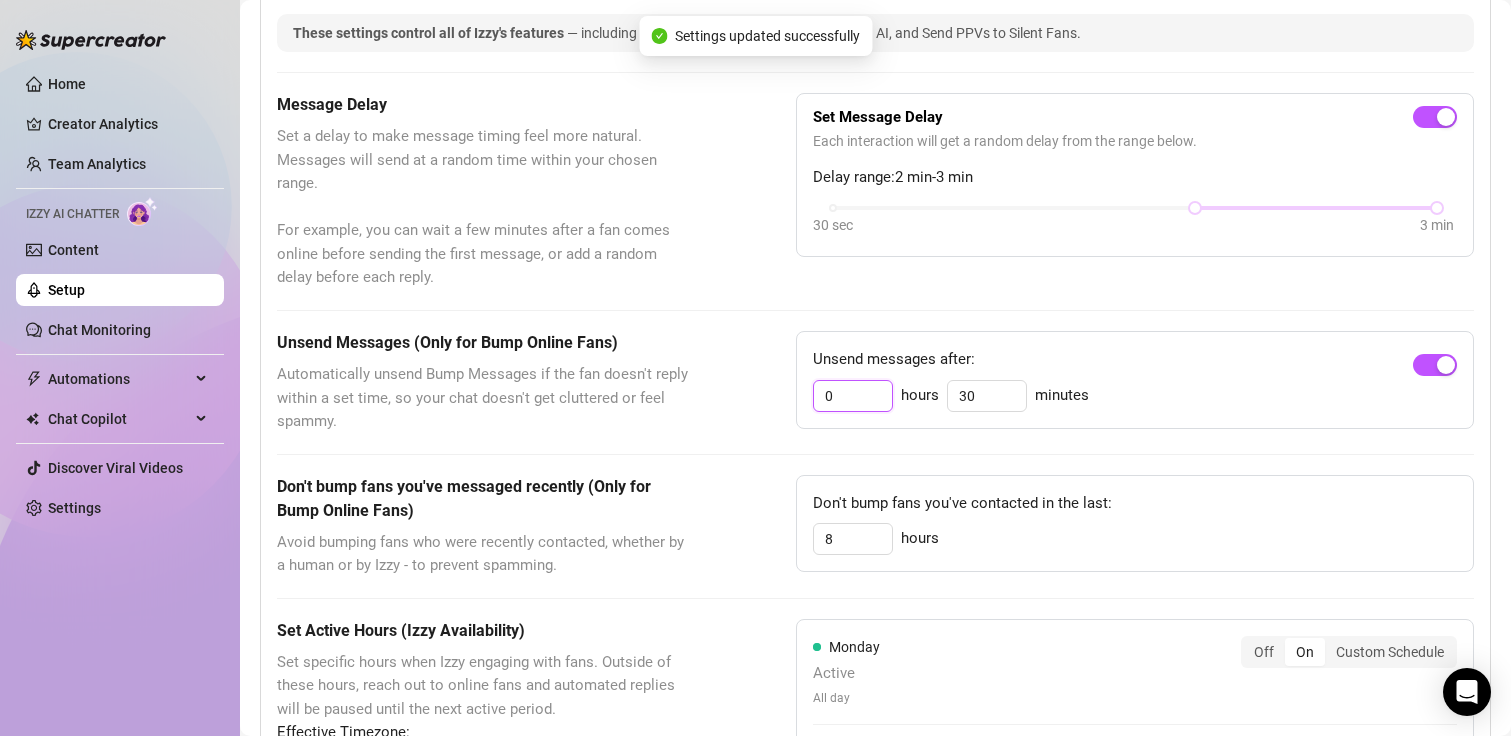 drag, startPoint x: 848, startPoint y: 393, endPoint x: 676, endPoint y: 372, distance: 173.27724 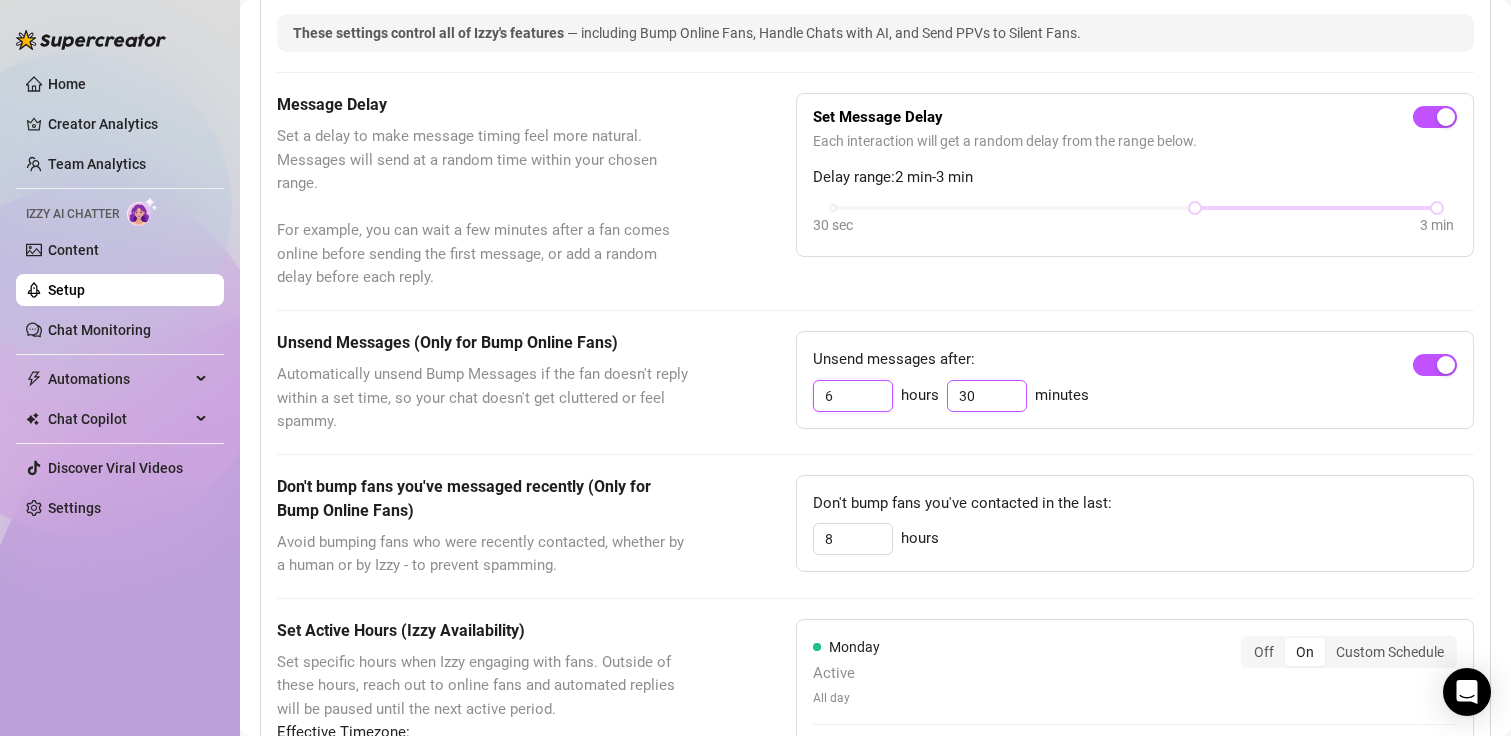 type on "6" 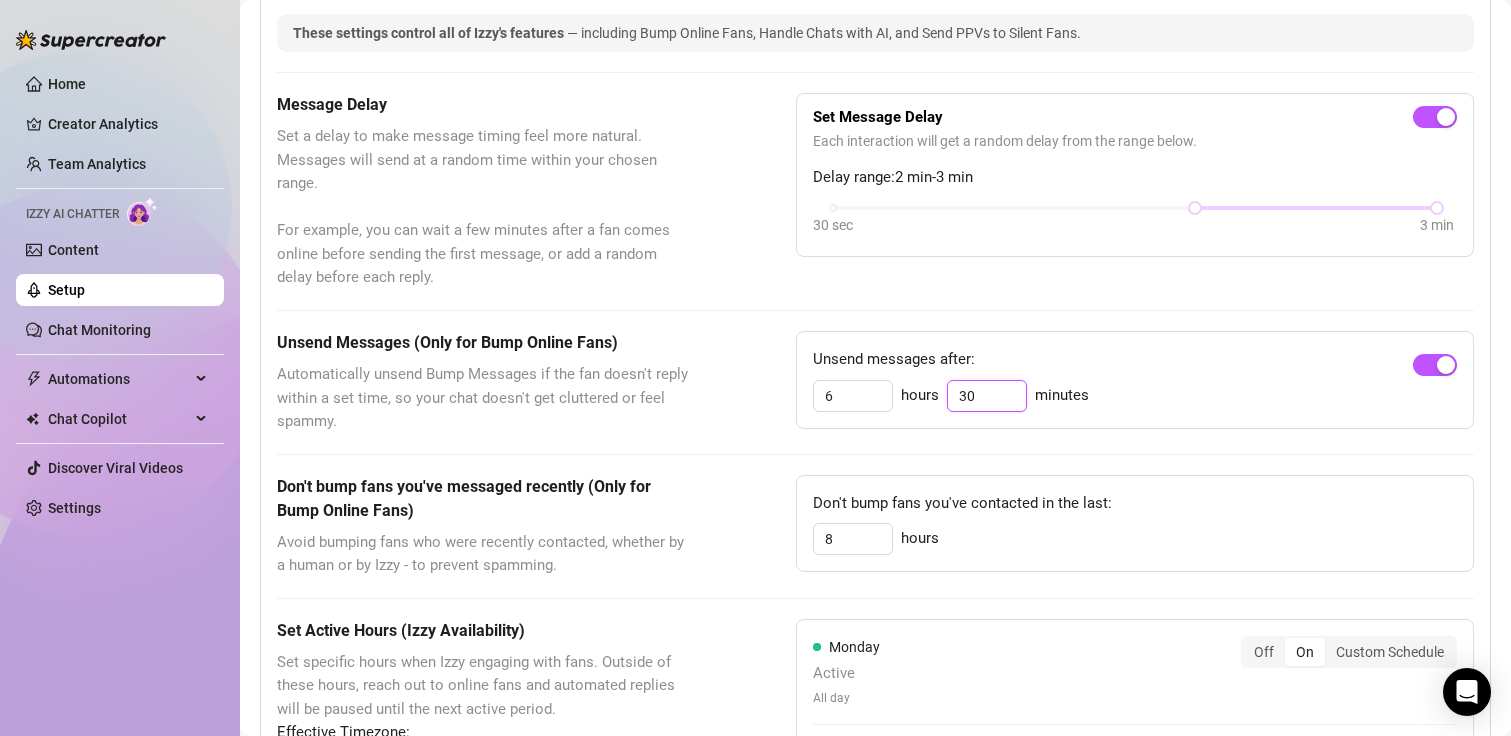 click on "30" at bounding box center (987, 396) 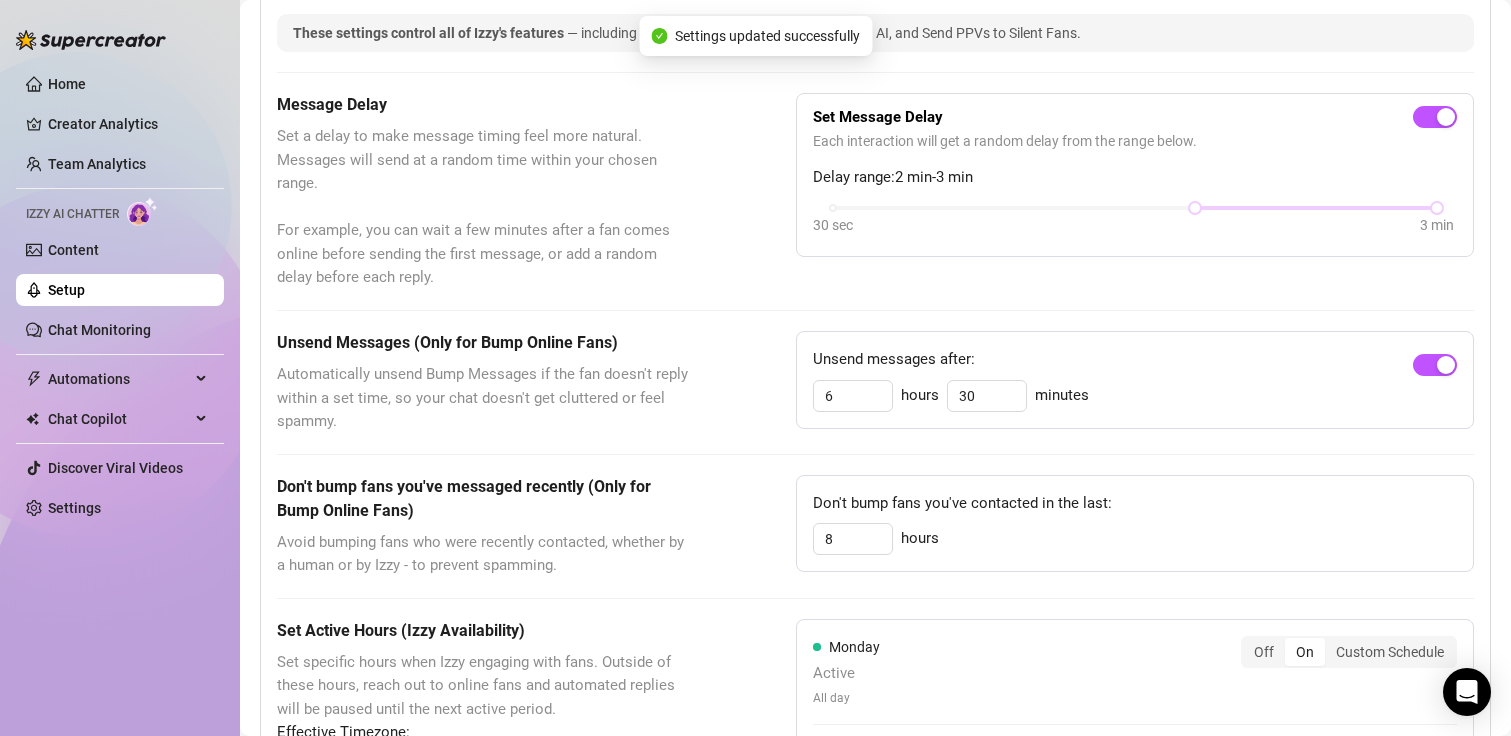 click on "Don't bump fans you've contacted in the last:" at bounding box center (1135, 504) 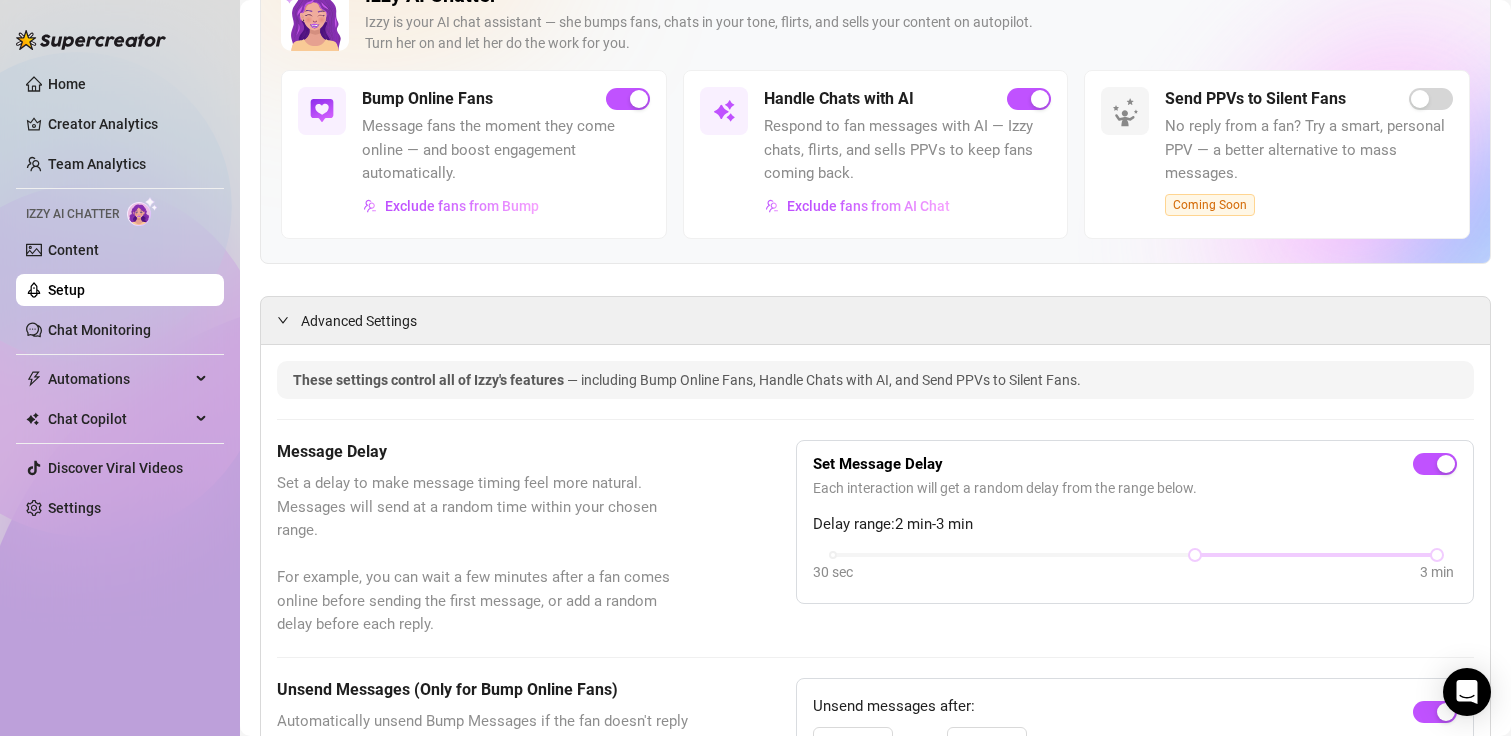 scroll, scrollTop: 900, scrollLeft: 0, axis: vertical 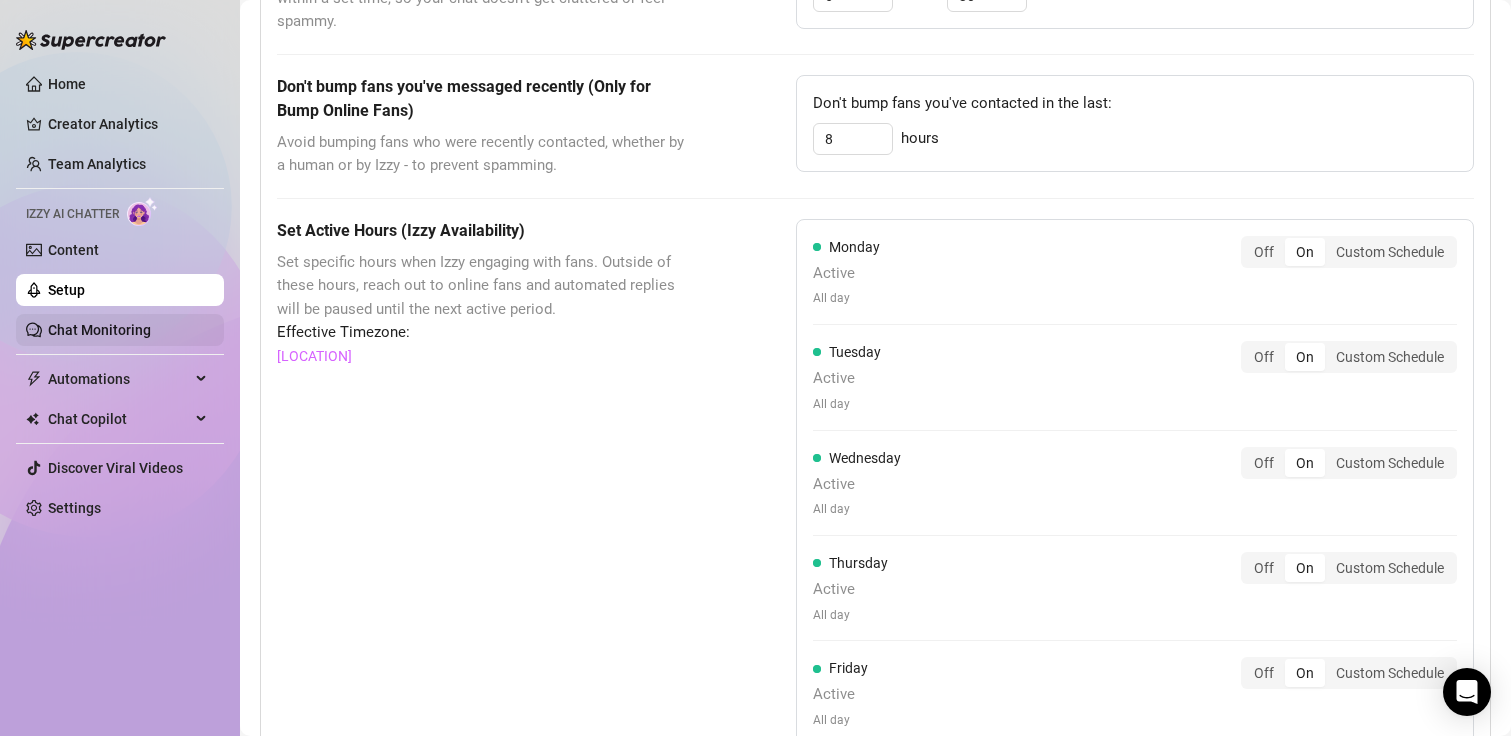 click on "Chat Monitoring" at bounding box center [99, 330] 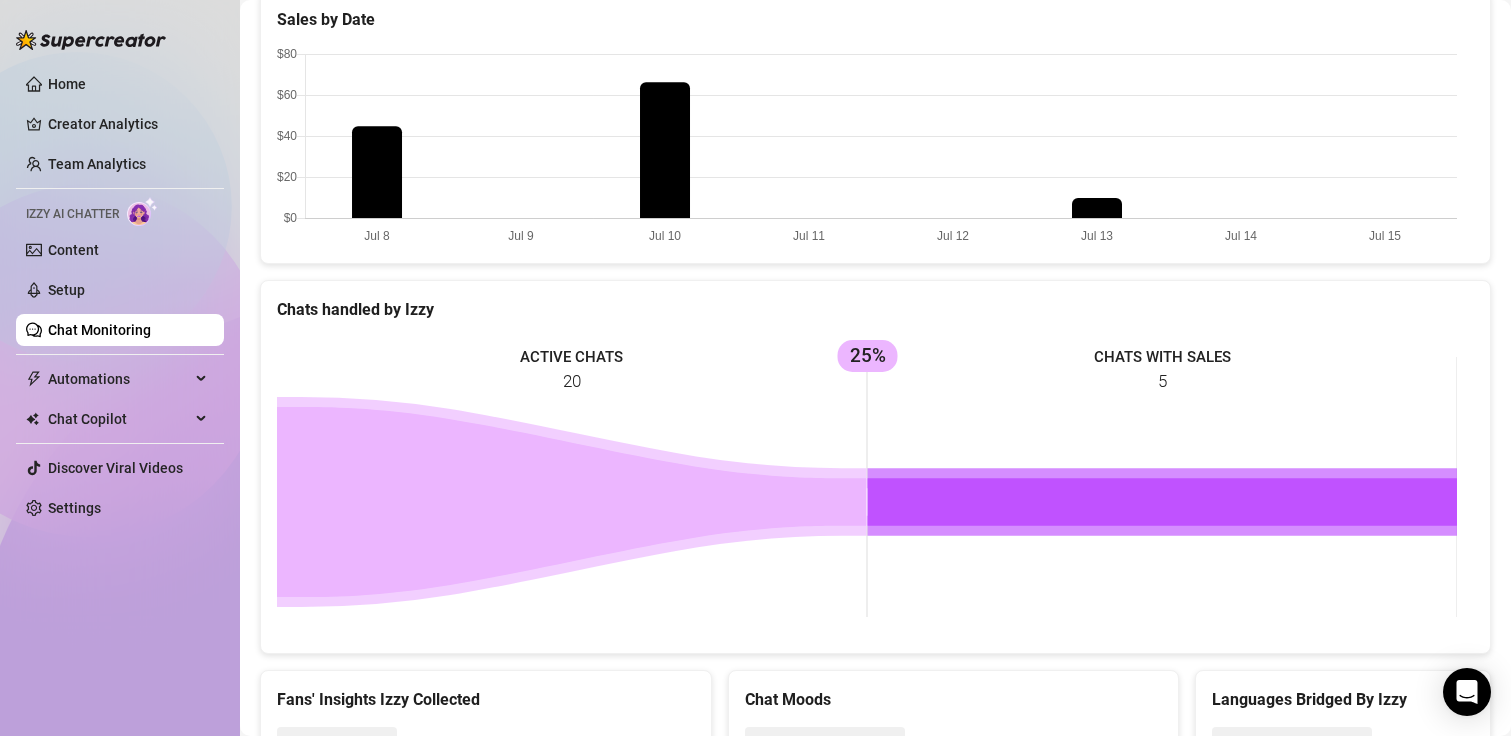 scroll, scrollTop: 688, scrollLeft: 0, axis: vertical 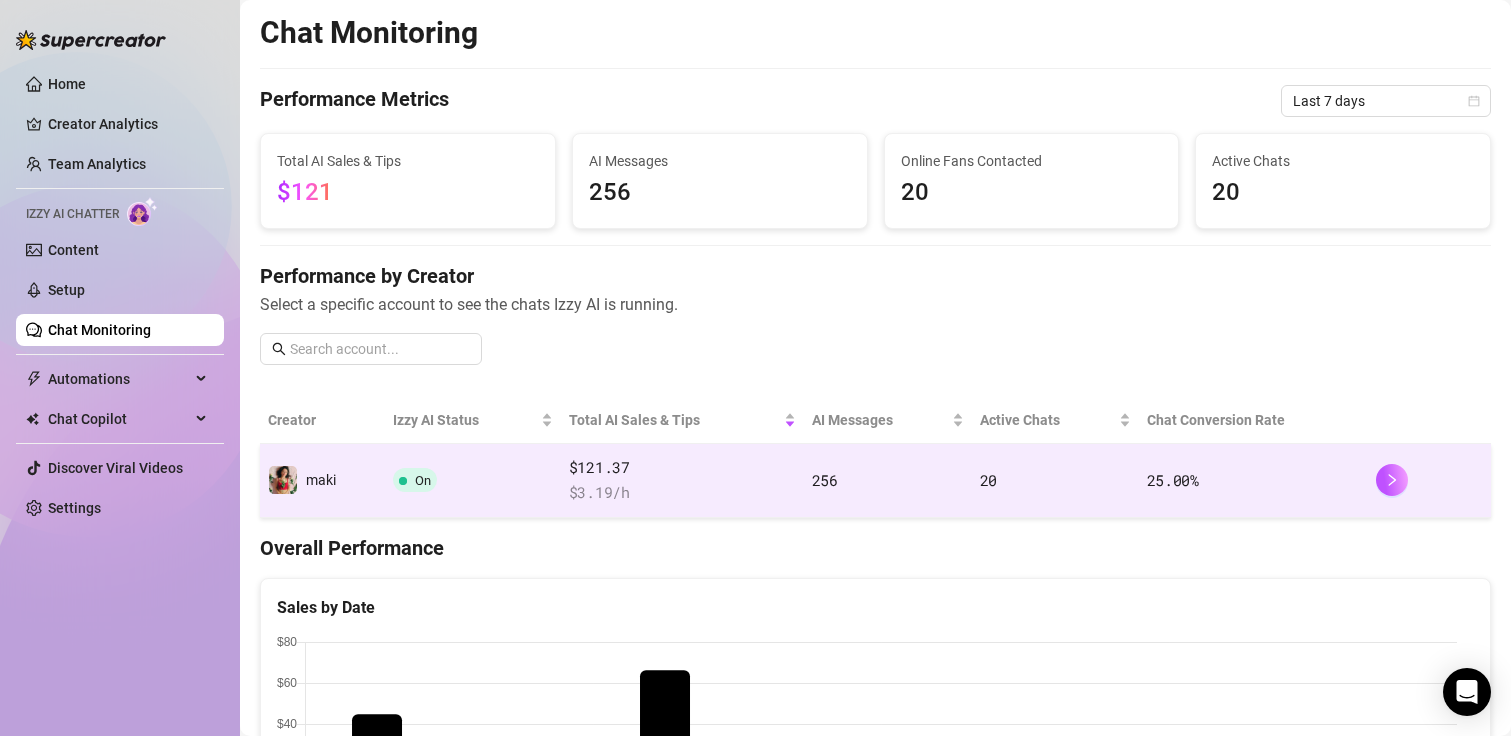 click on "256" at bounding box center (825, 480) 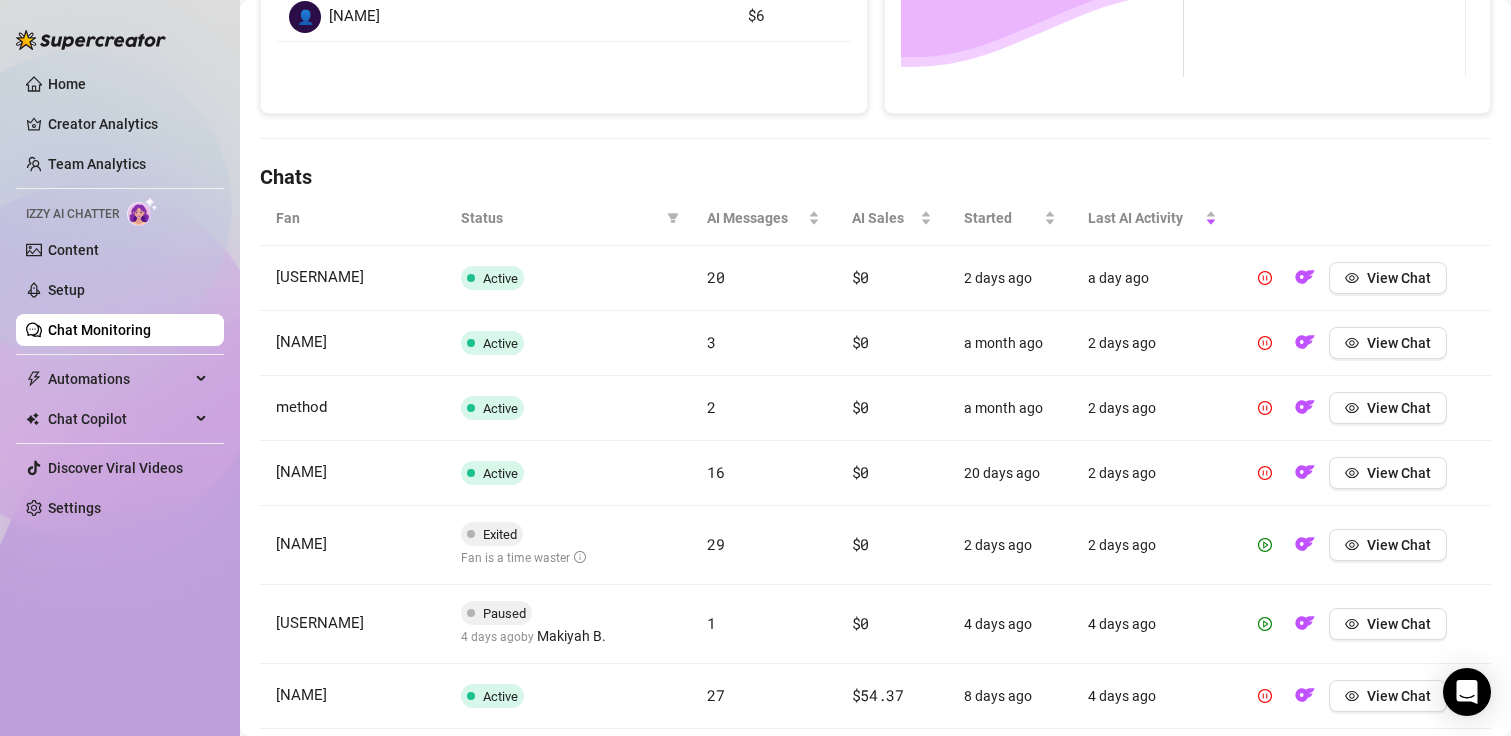 scroll, scrollTop: 590, scrollLeft: 0, axis: vertical 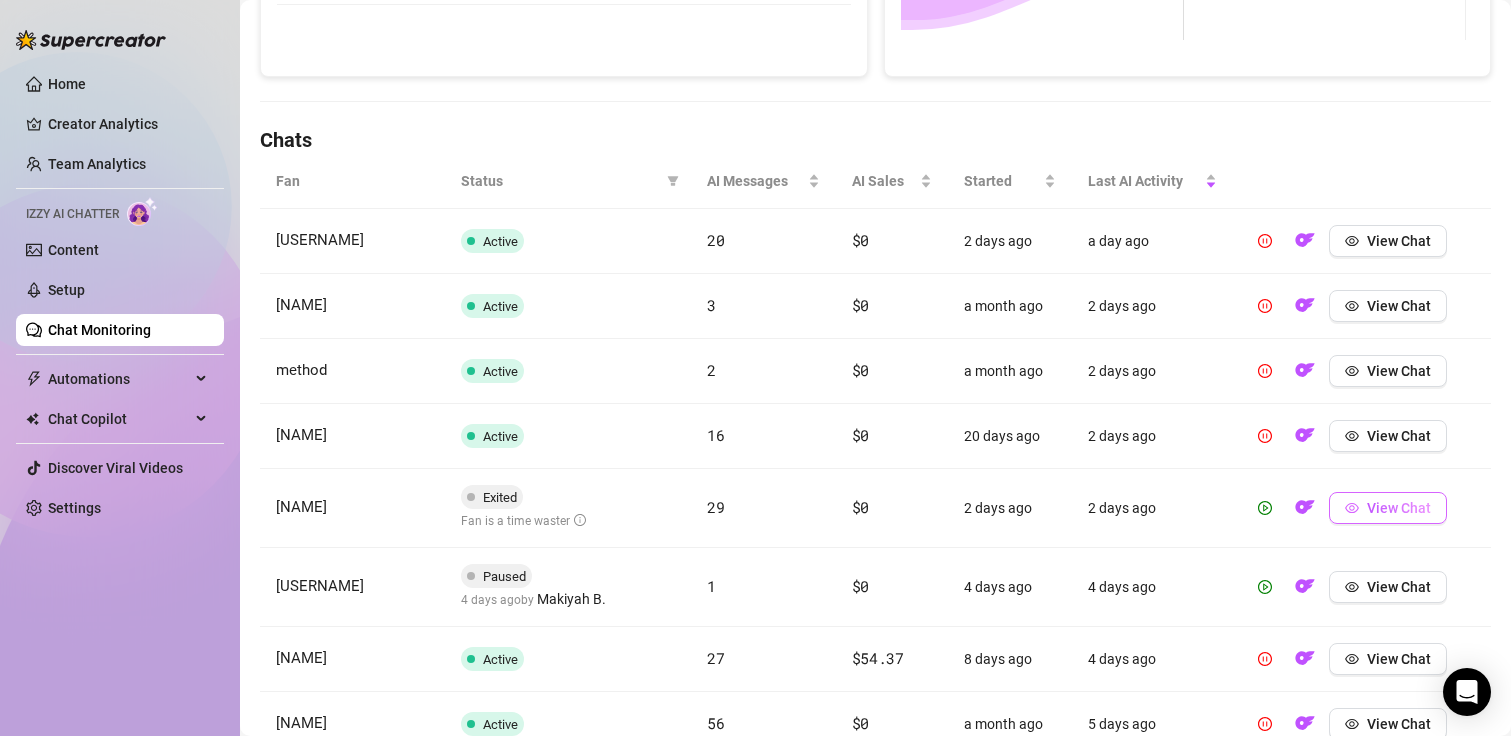 click on "View Chat" at bounding box center (1399, 508) 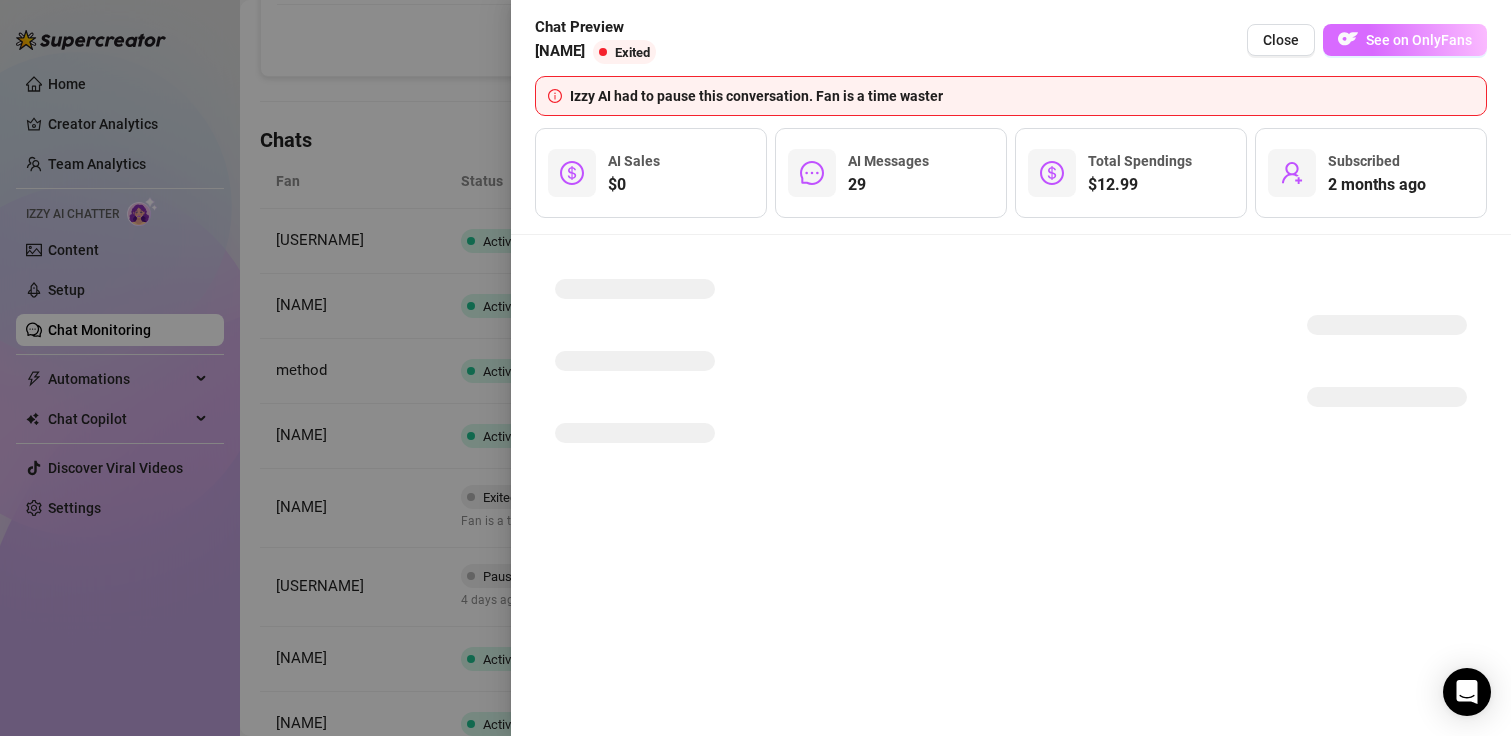 click on "See on OnlyFans" at bounding box center [1419, 40] 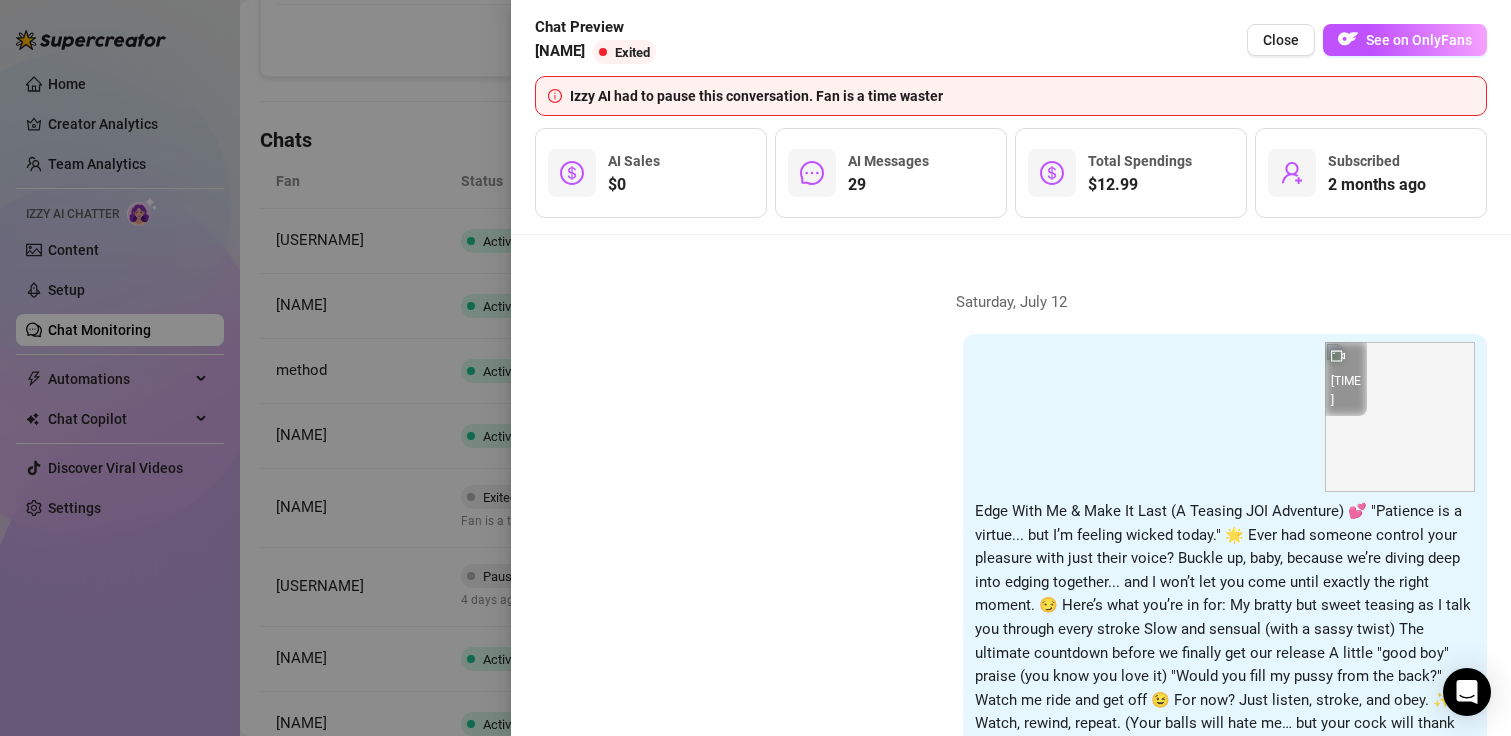 click at bounding box center [755, 368] 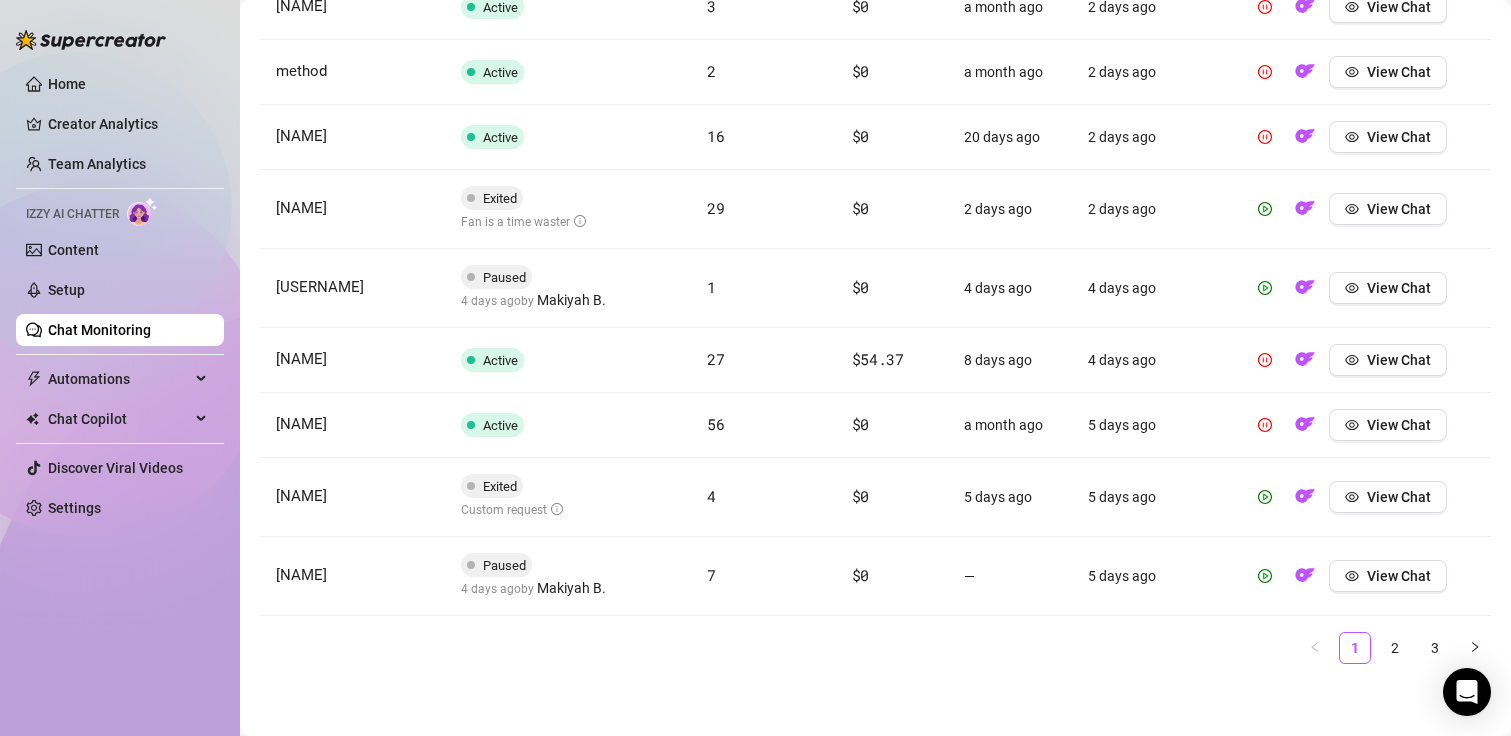 scroll, scrollTop: 890, scrollLeft: 0, axis: vertical 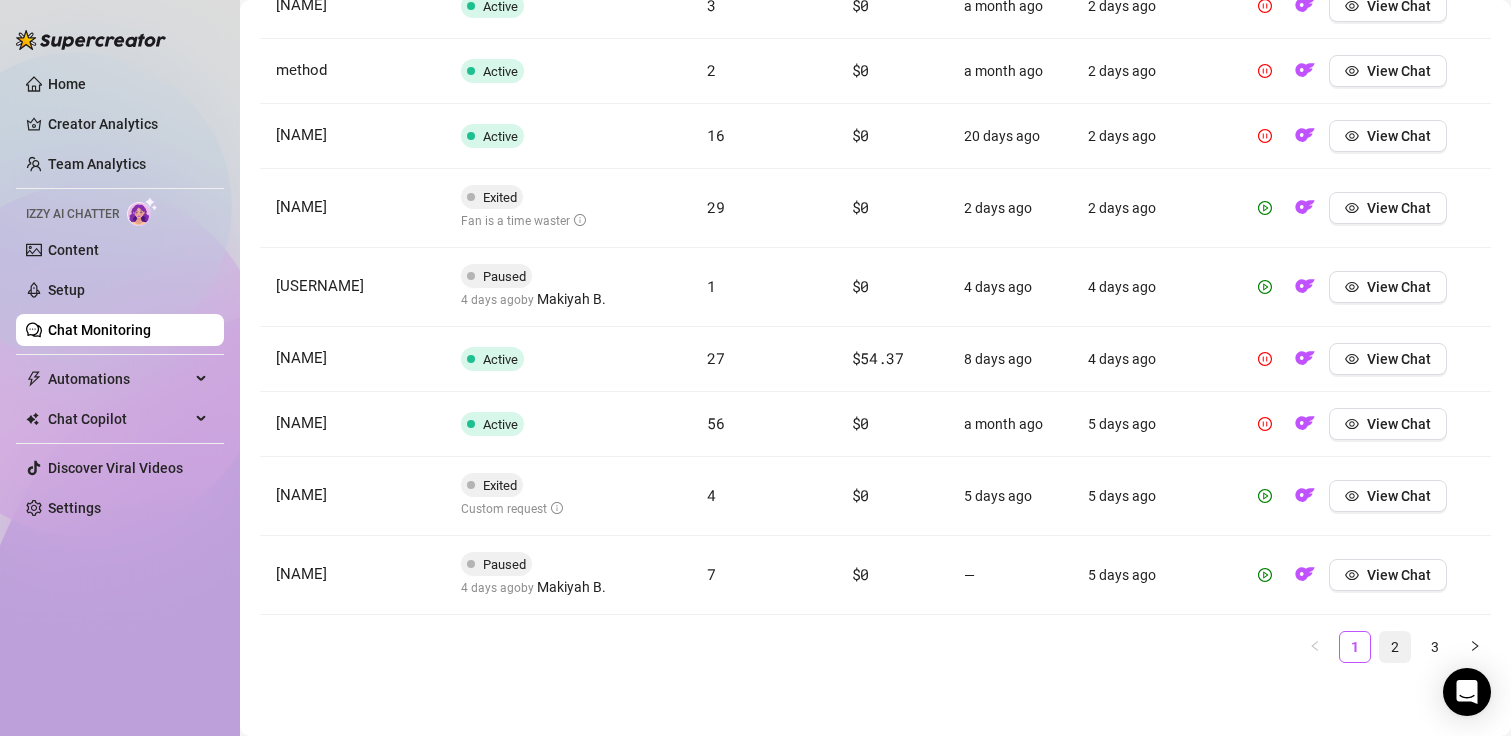 click on "2" at bounding box center (1395, 647) 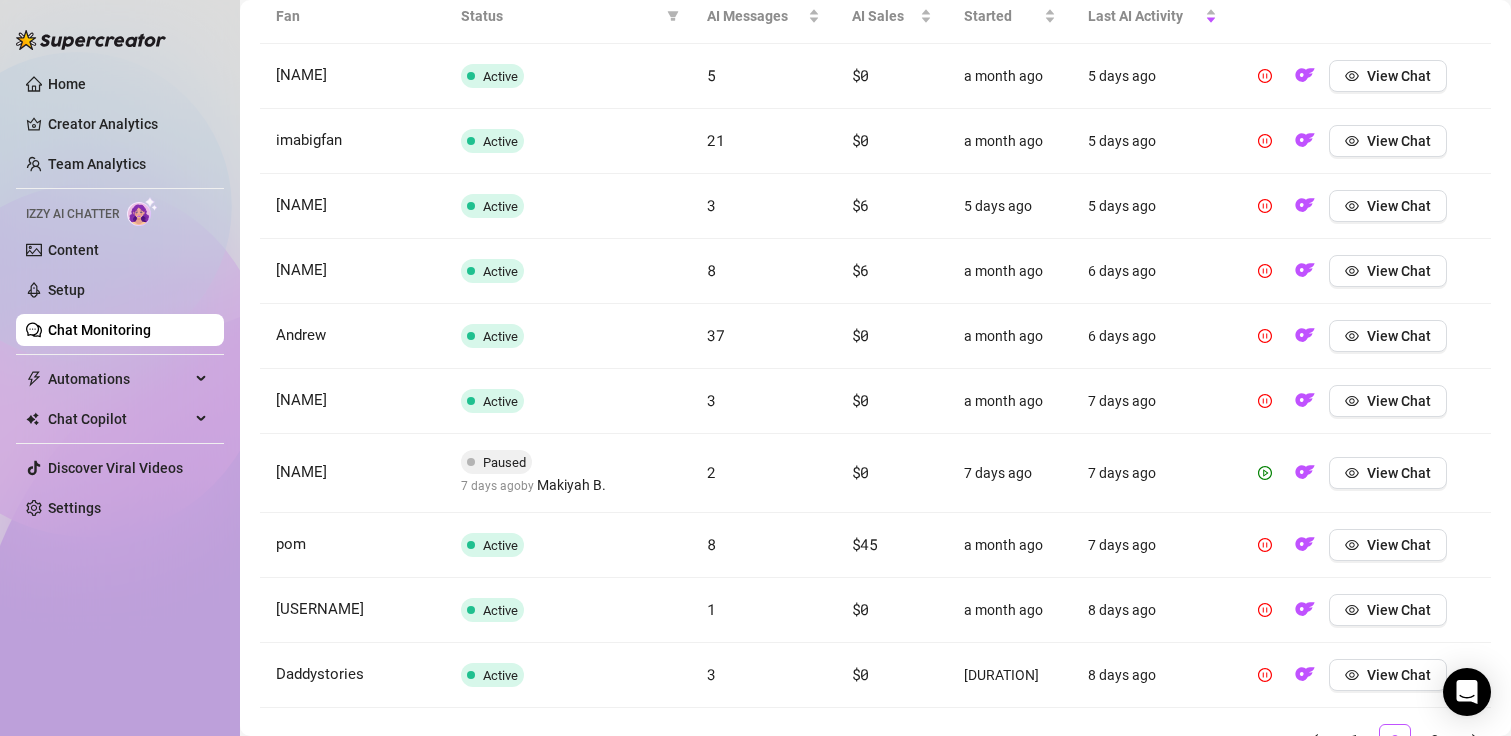 scroll, scrollTop: 751, scrollLeft: 0, axis: vertical 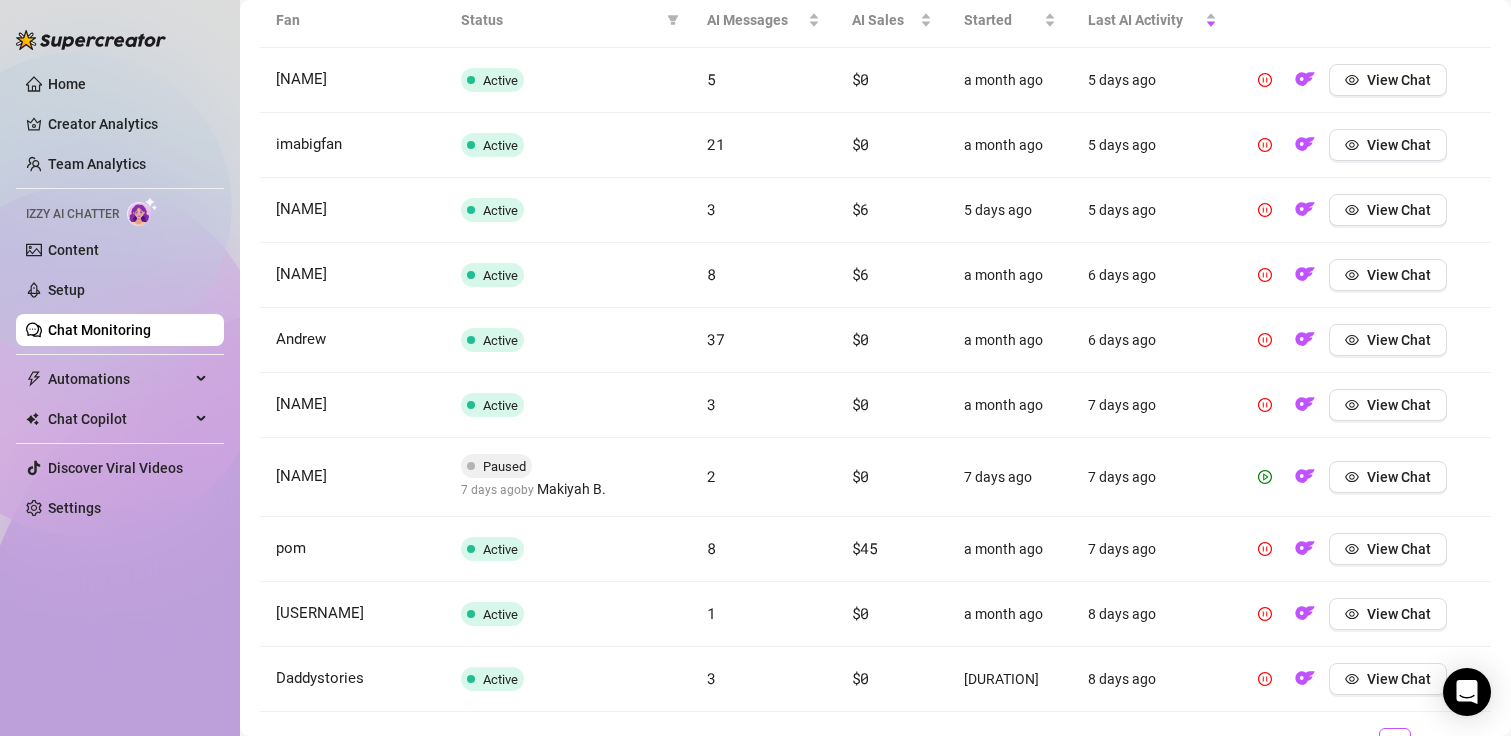 click on "Paused" at bounding box center [504, 466] 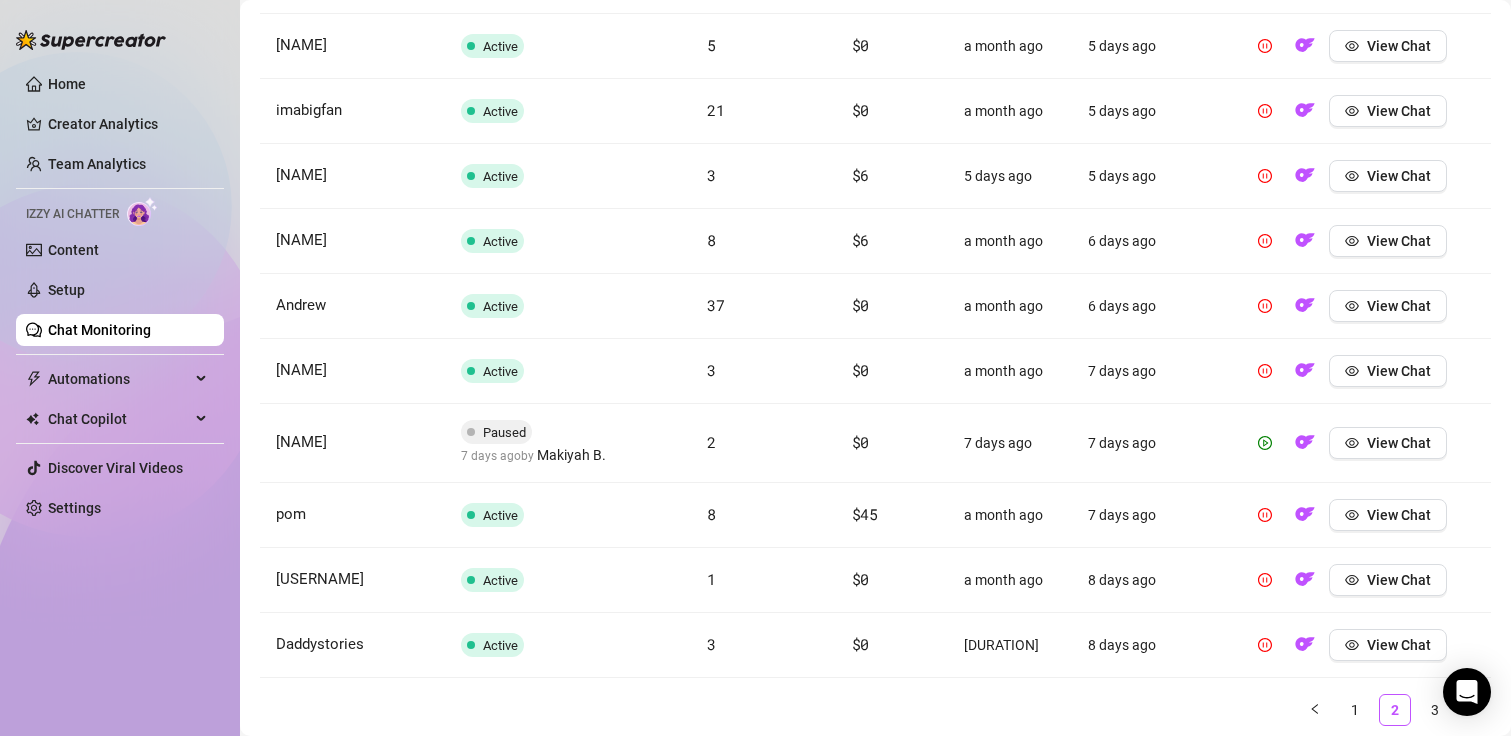 scroll, scrollTop: 851, scrollLeft: 0, axis: vertical 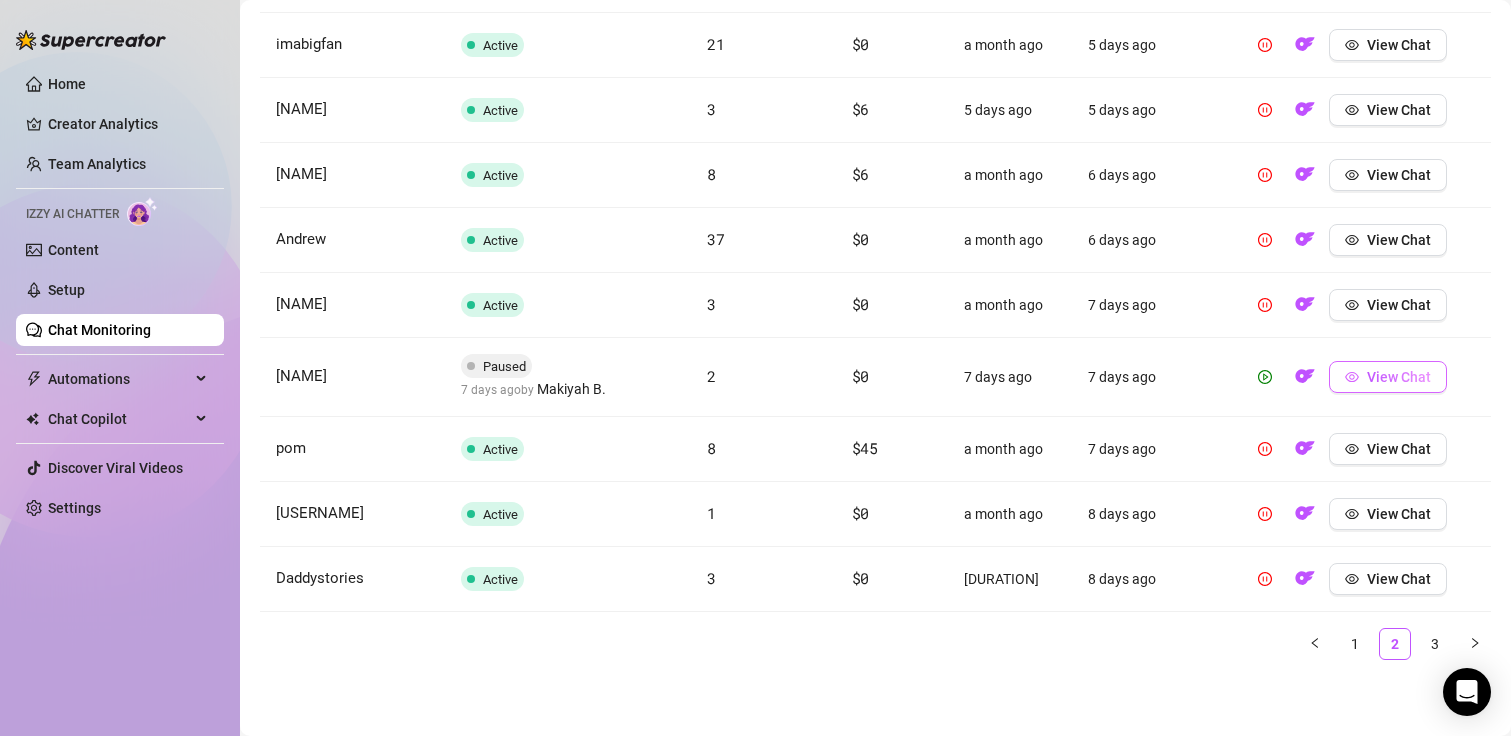 click on "View Chat" at bounding box center (1399, 377) 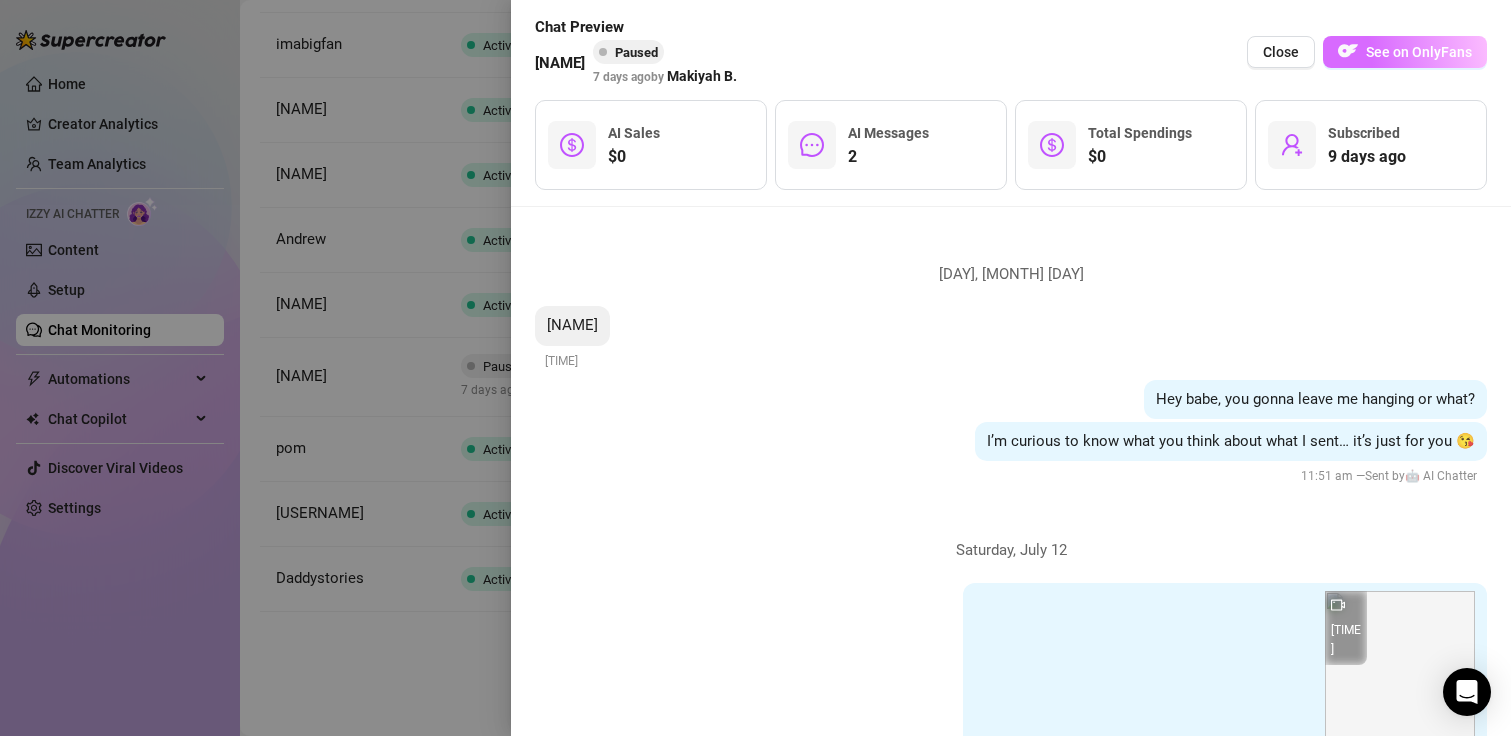 click at bounding box center [1348, 51] 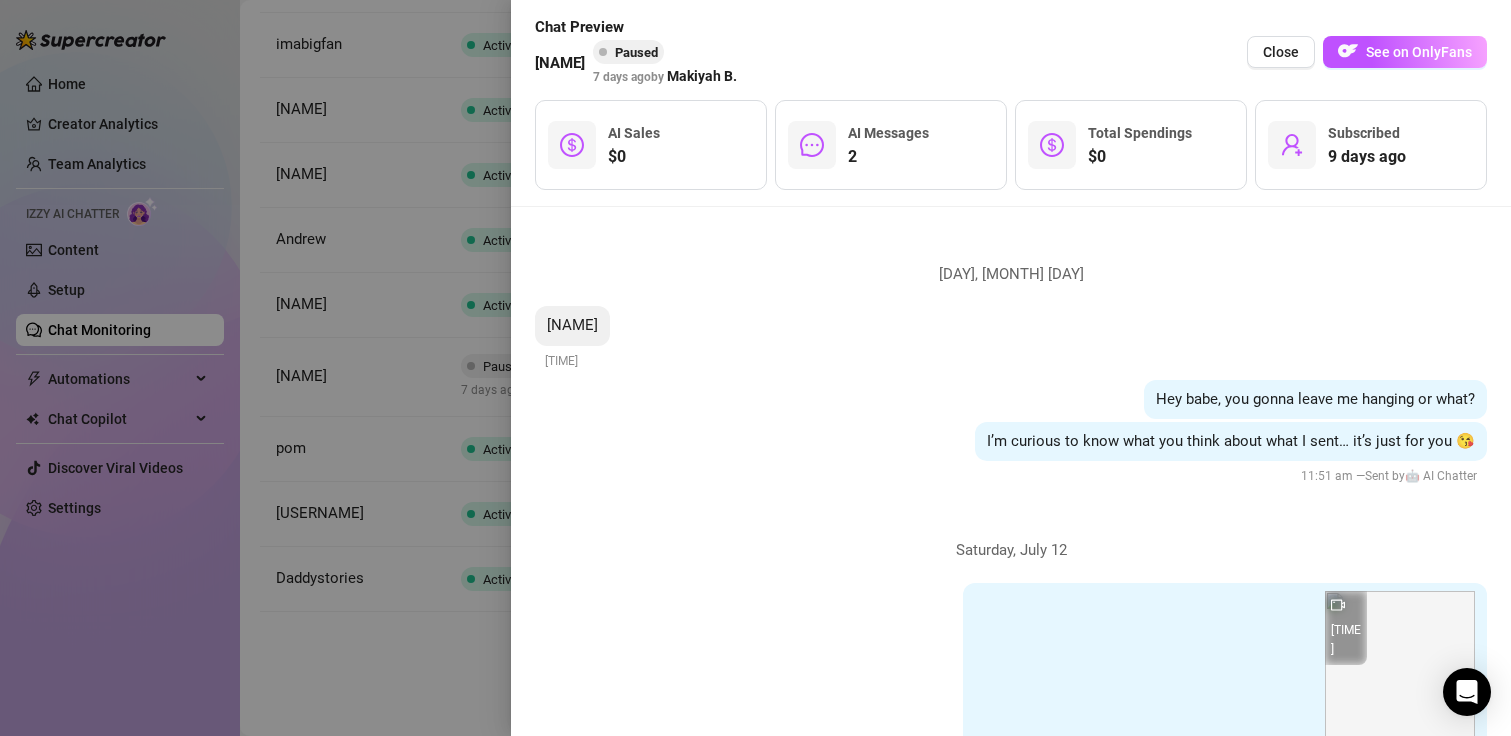 click at bounding box center (755, 368) 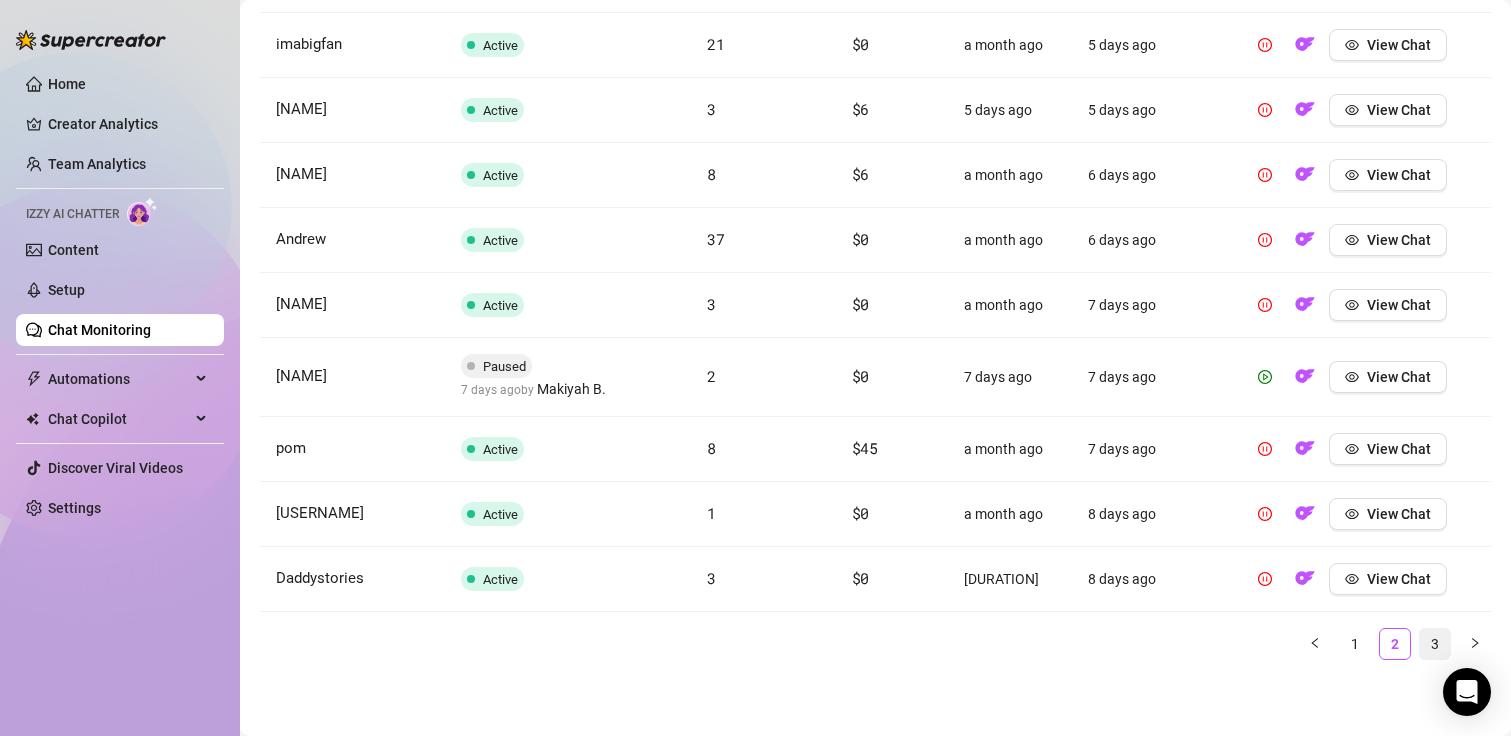 click on "3" at bounding box center (1435, 644) 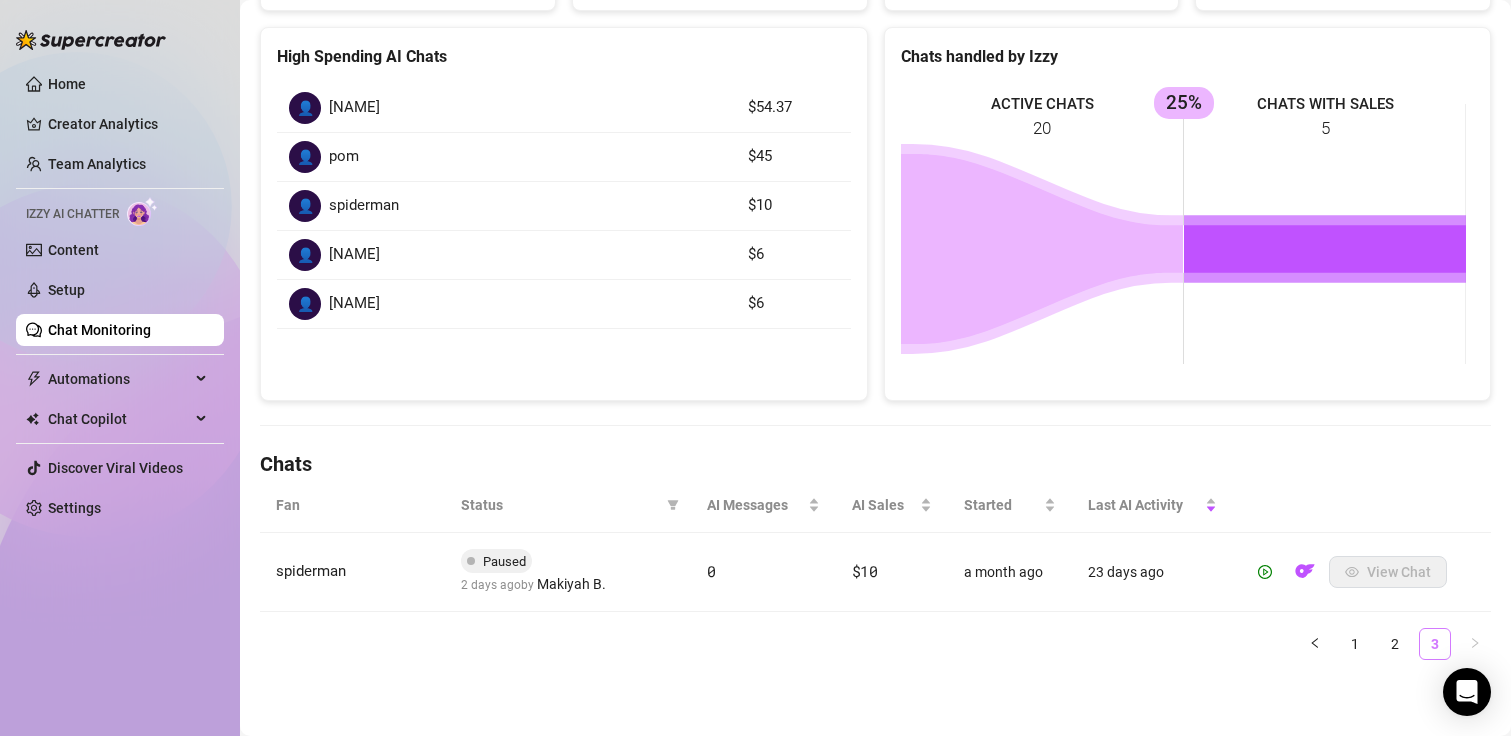 scroll, scrollTop: 266, scrollLeft: 0, axis: vertical 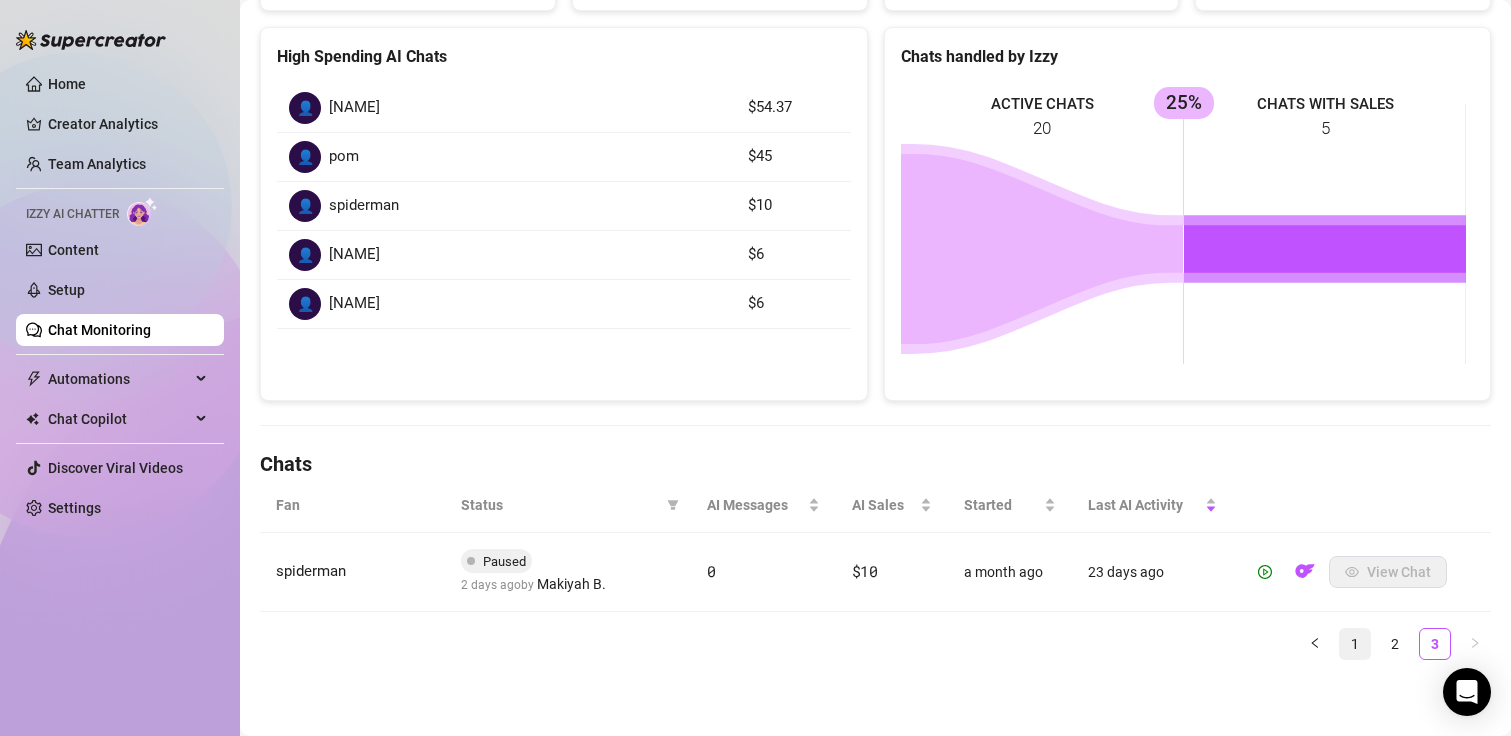 click on "1" at bounding box center (1355, 644) 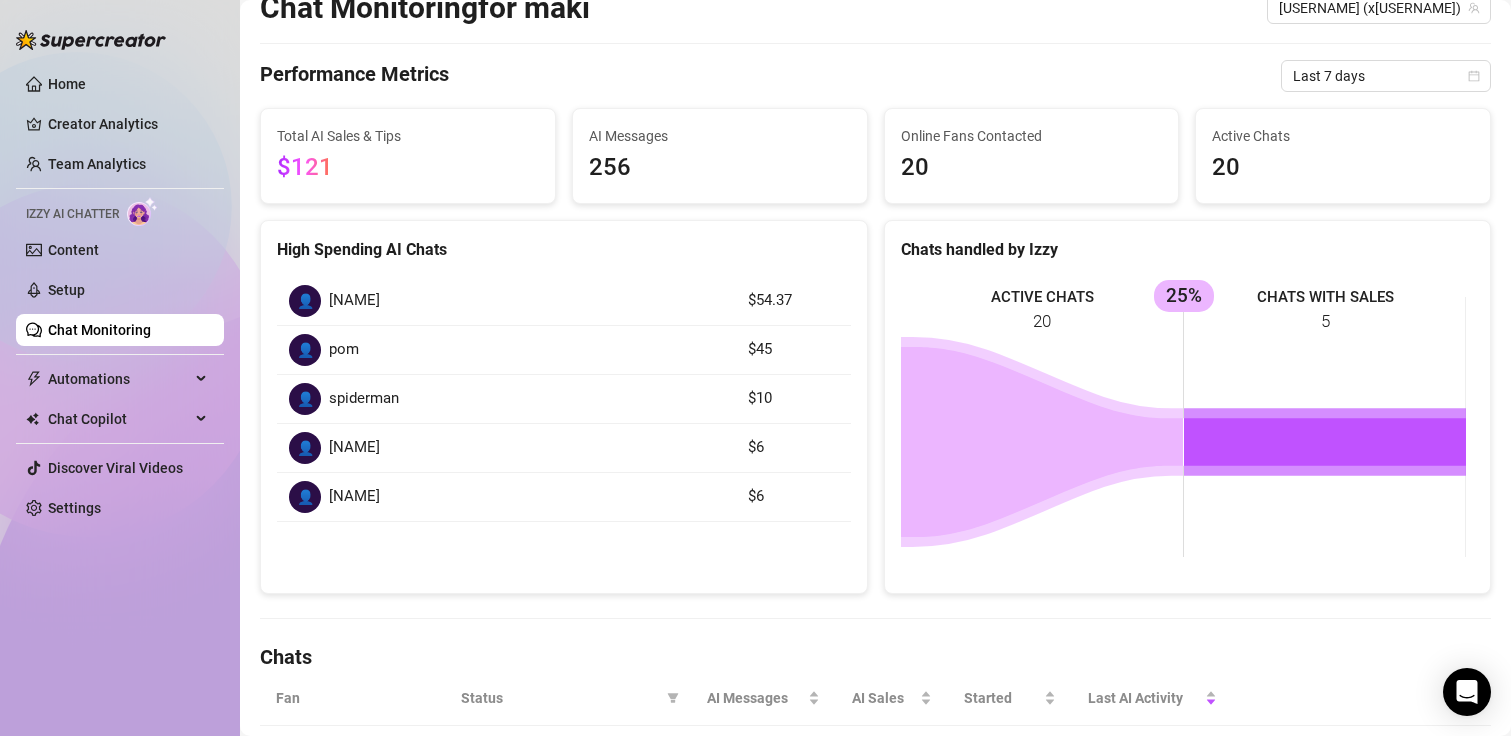 scroll, scrollTop: 0, scrollLeft: 0, axis: both 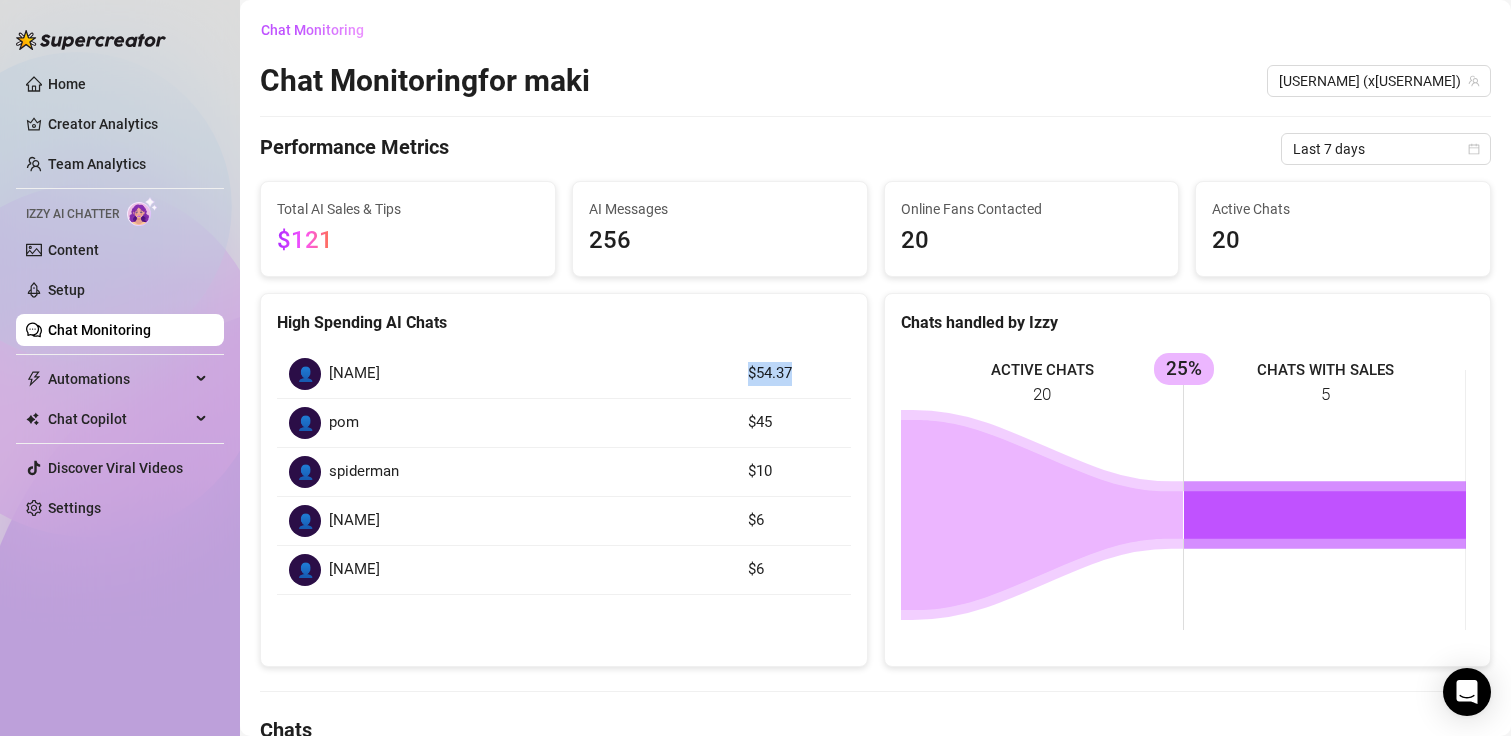 drag, startPoint x: 743, startPoint y: 368, endPoint x: 798, endPoint y: 379, distance: 56.089214 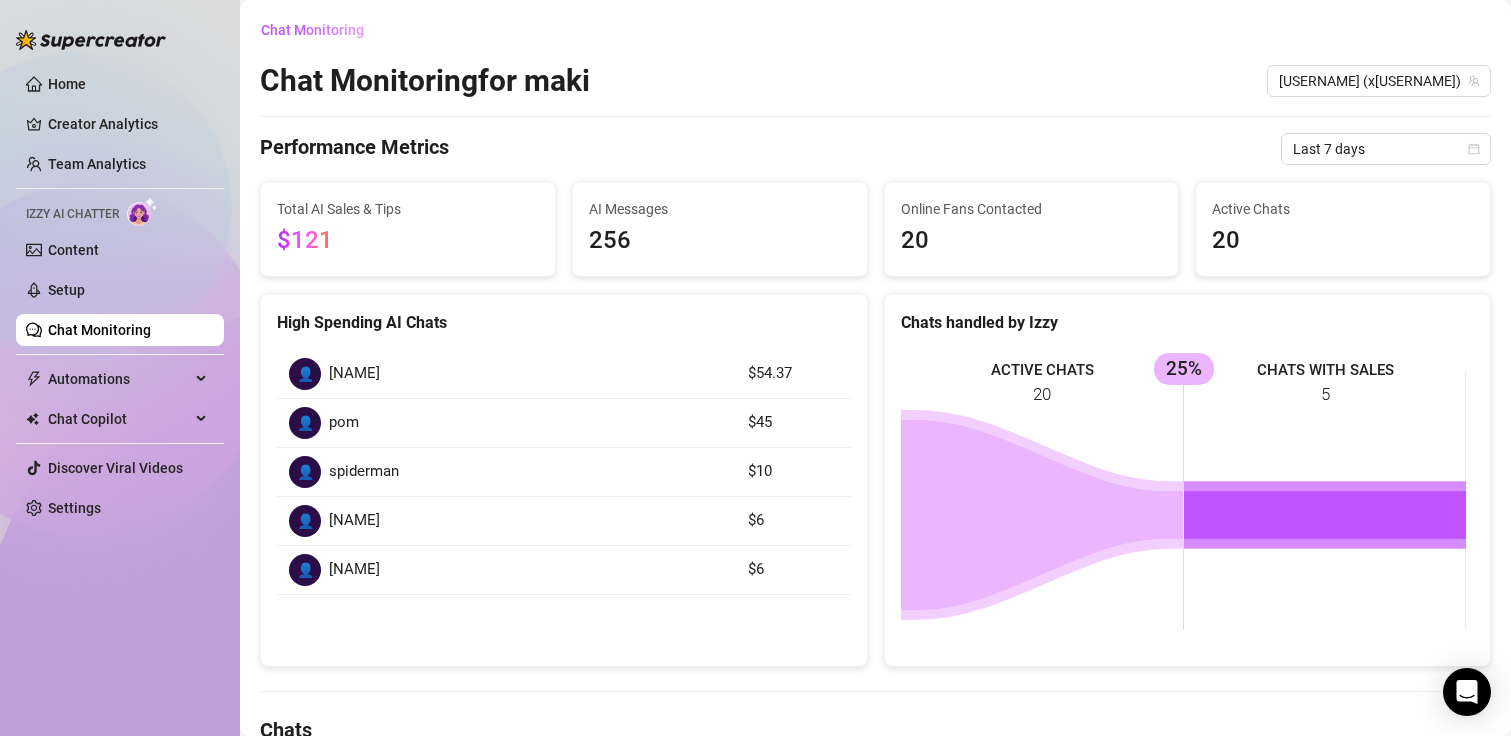 click on "$45" at bounding box center (793, 423) 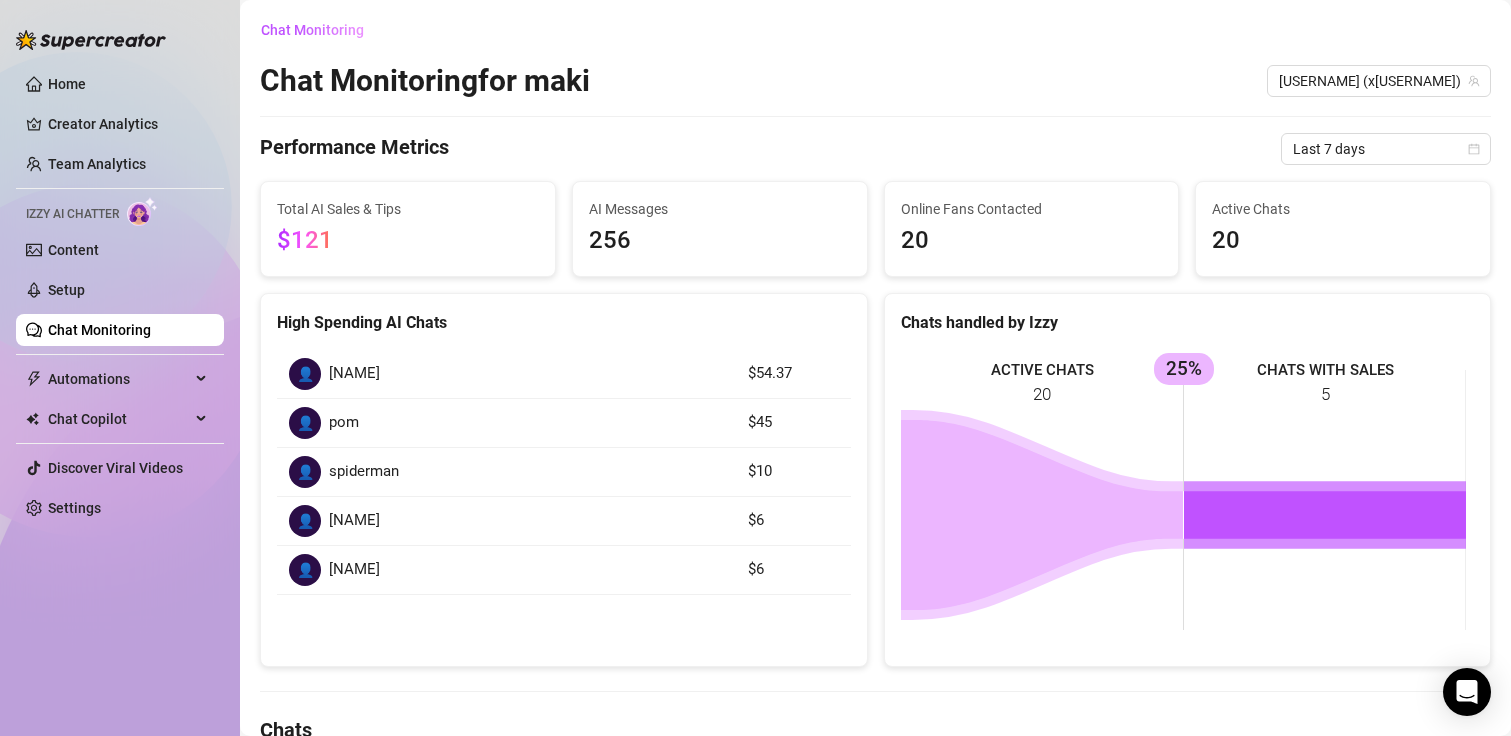 click on "👤" at bounding box center (305, 374) 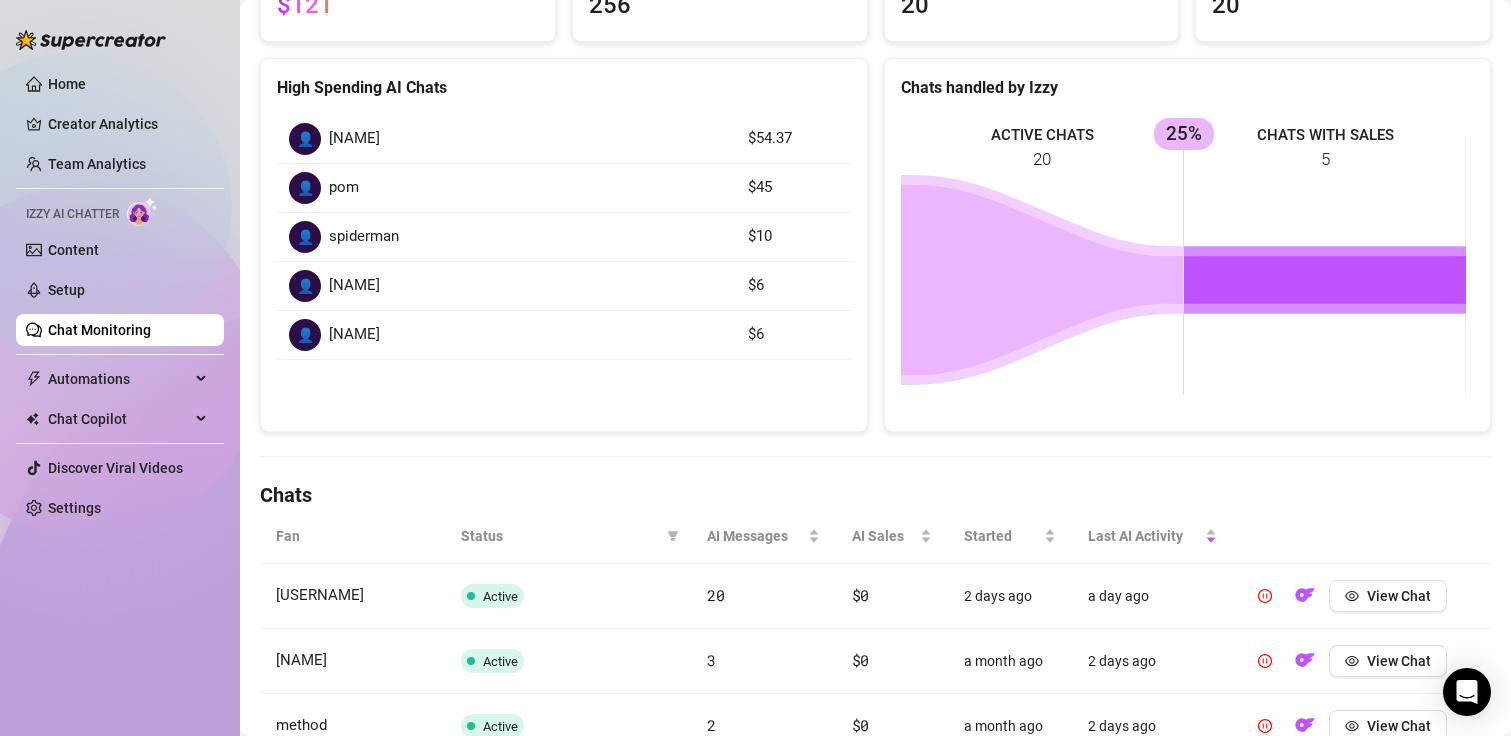 scroll, scrollTop: 0, scrollLeft: 0, axis: both 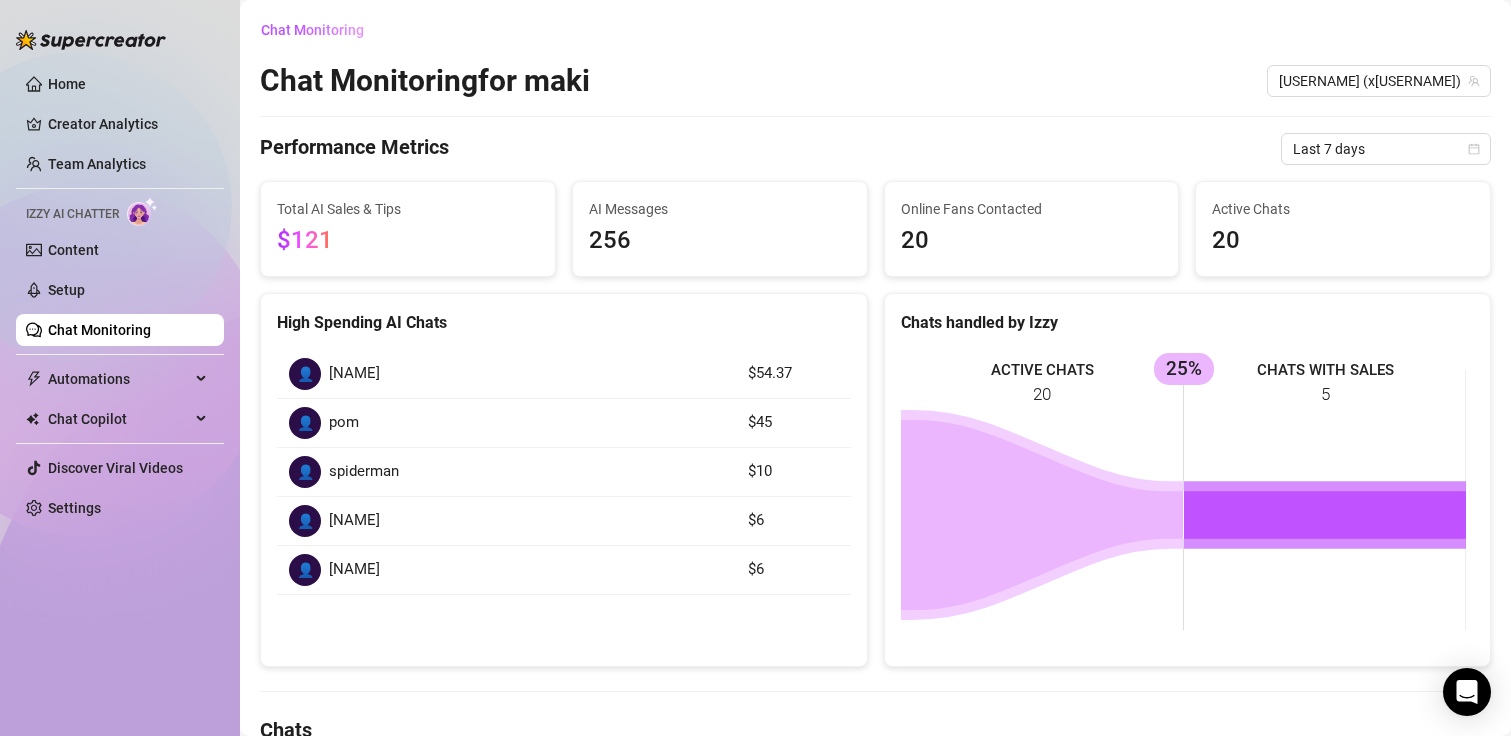 click on "Home Creator Analytics   Team Analytics Izzy AI Chatter Content Setup Chat Monitoring Automations All Message Flow Beta Bump Online Fans Expired Fans Chat Copilot Discover Viral Videos Settings" at bounding box center [120, 296] 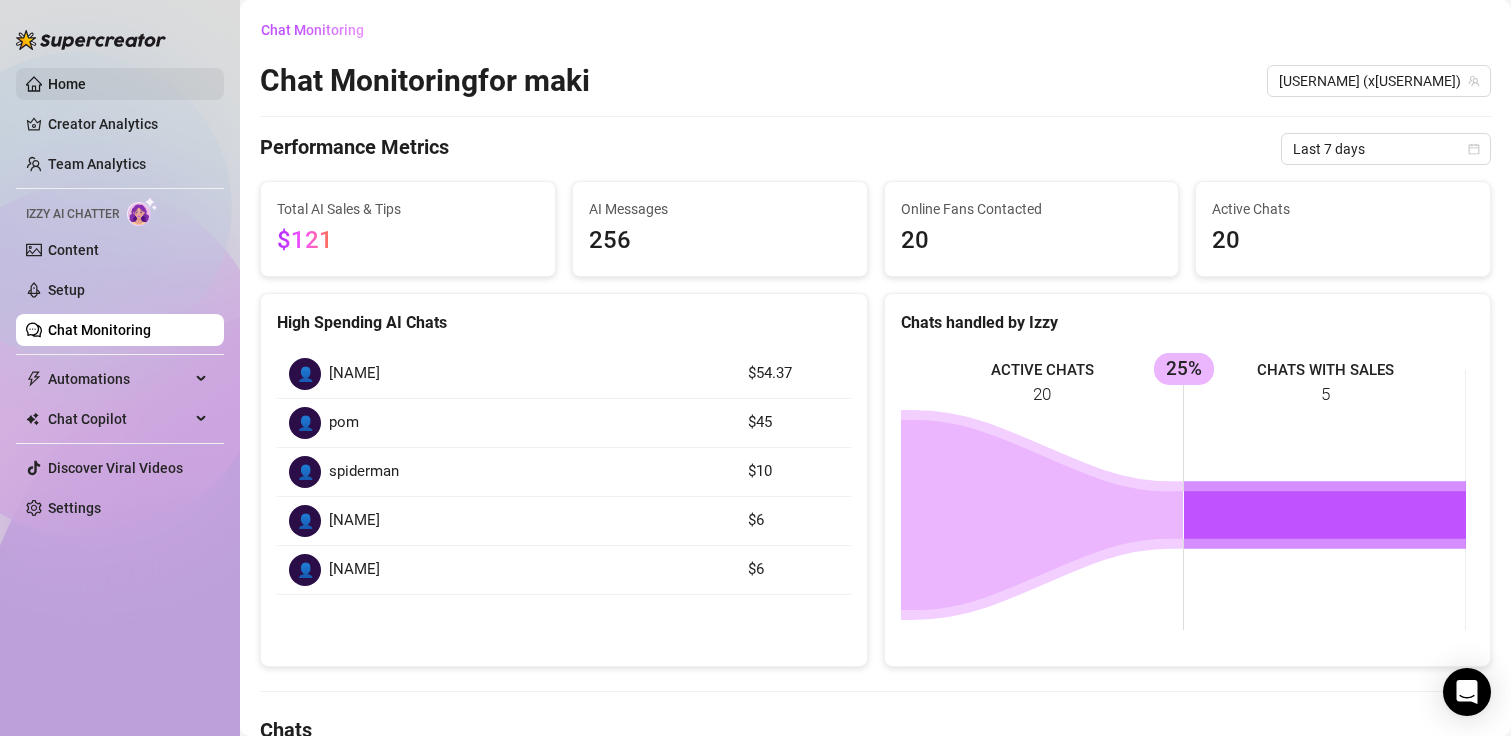 click on "Home" at bounding box center (67, 84) 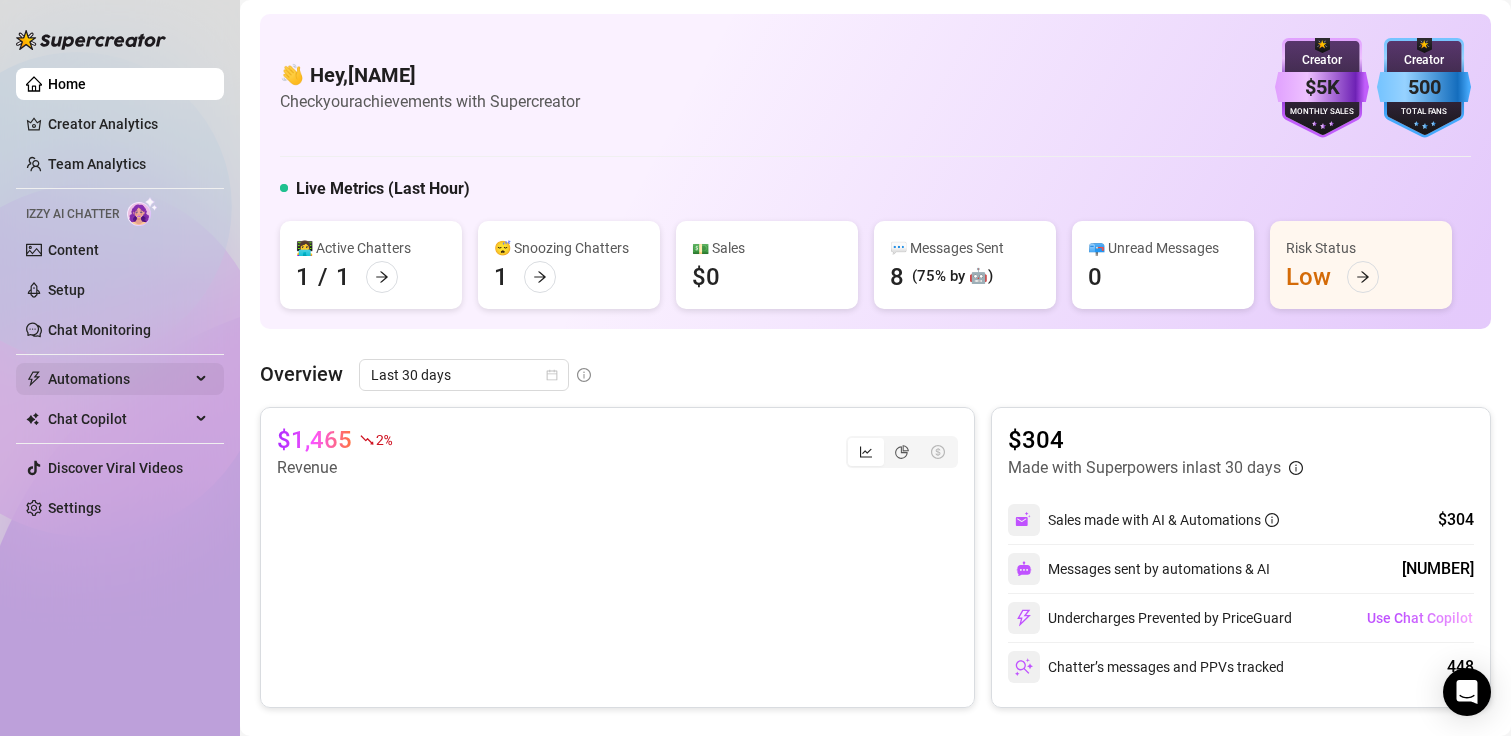 click on "Automations" at bounding box center [119, 379] 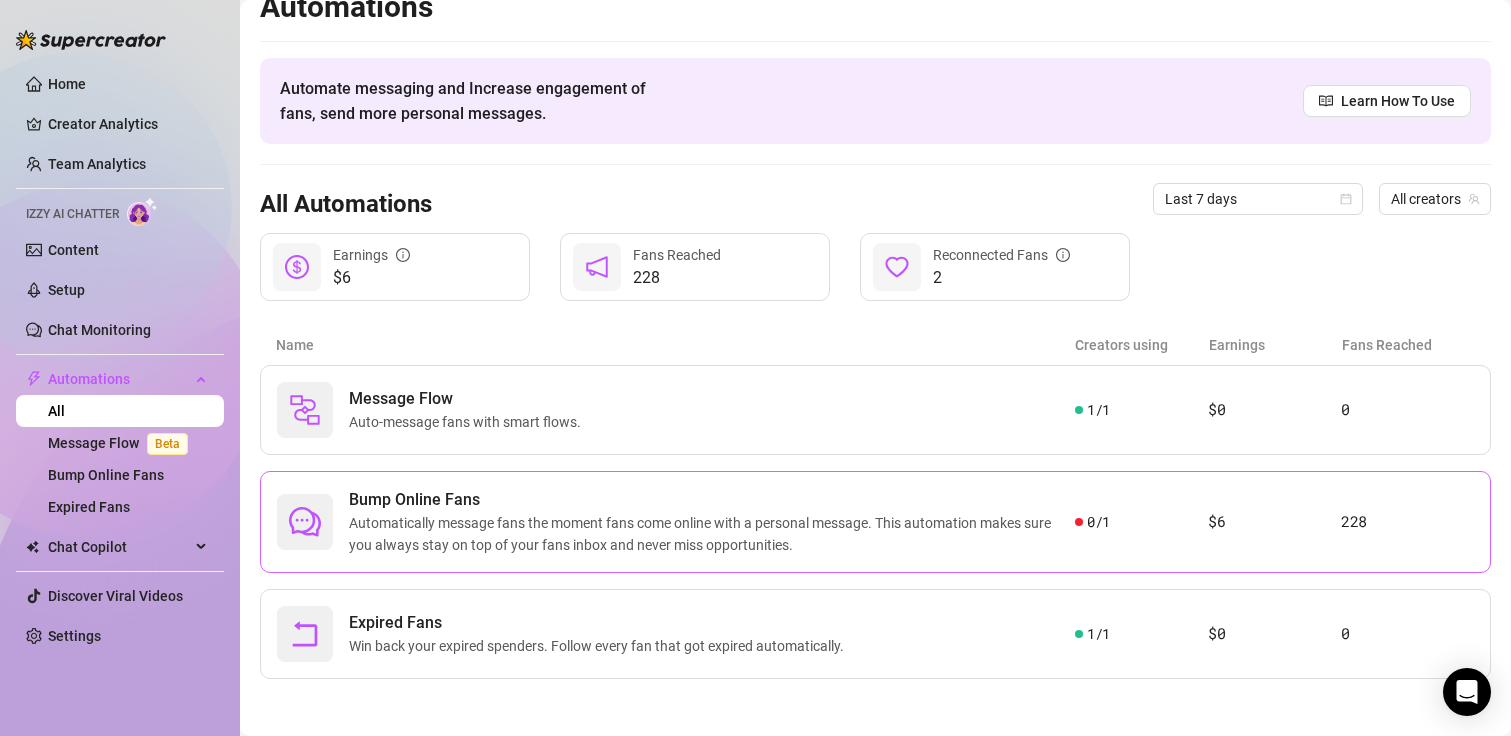 scroll, scrollTop: 29, scrollLeft: 0, axis: vertical 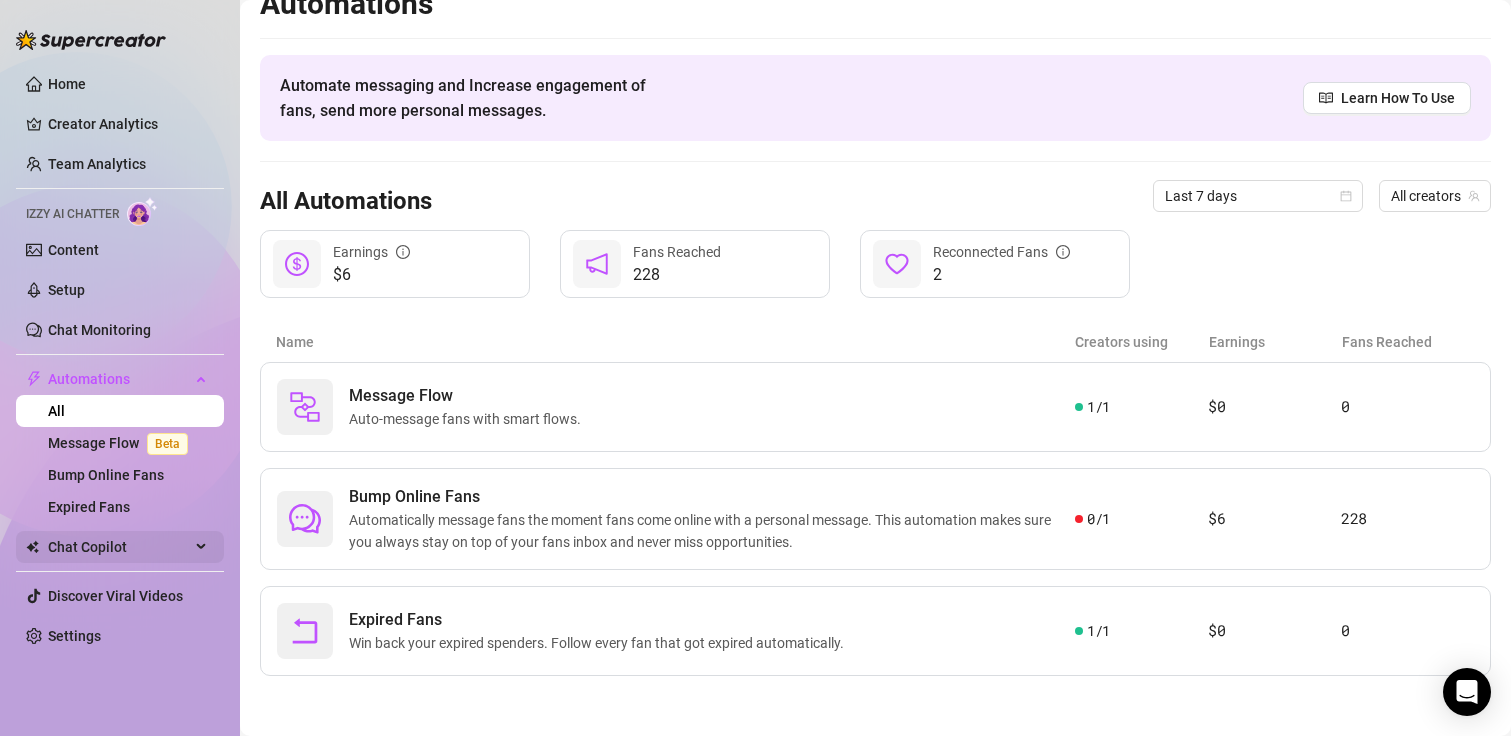 click on "Chat Copilot" at bounding box center [119, 547] 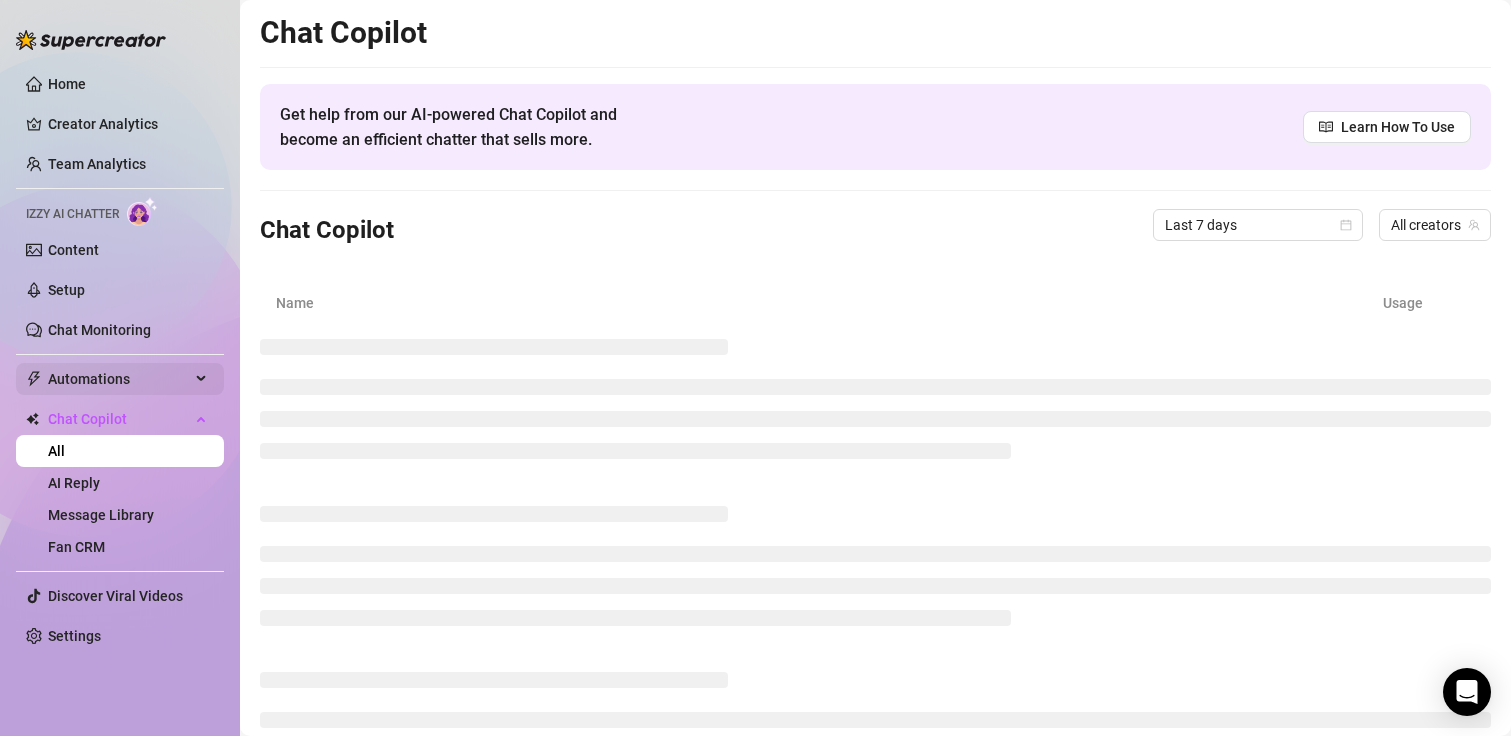 click on "Automations" at bounding box center [119, 379] 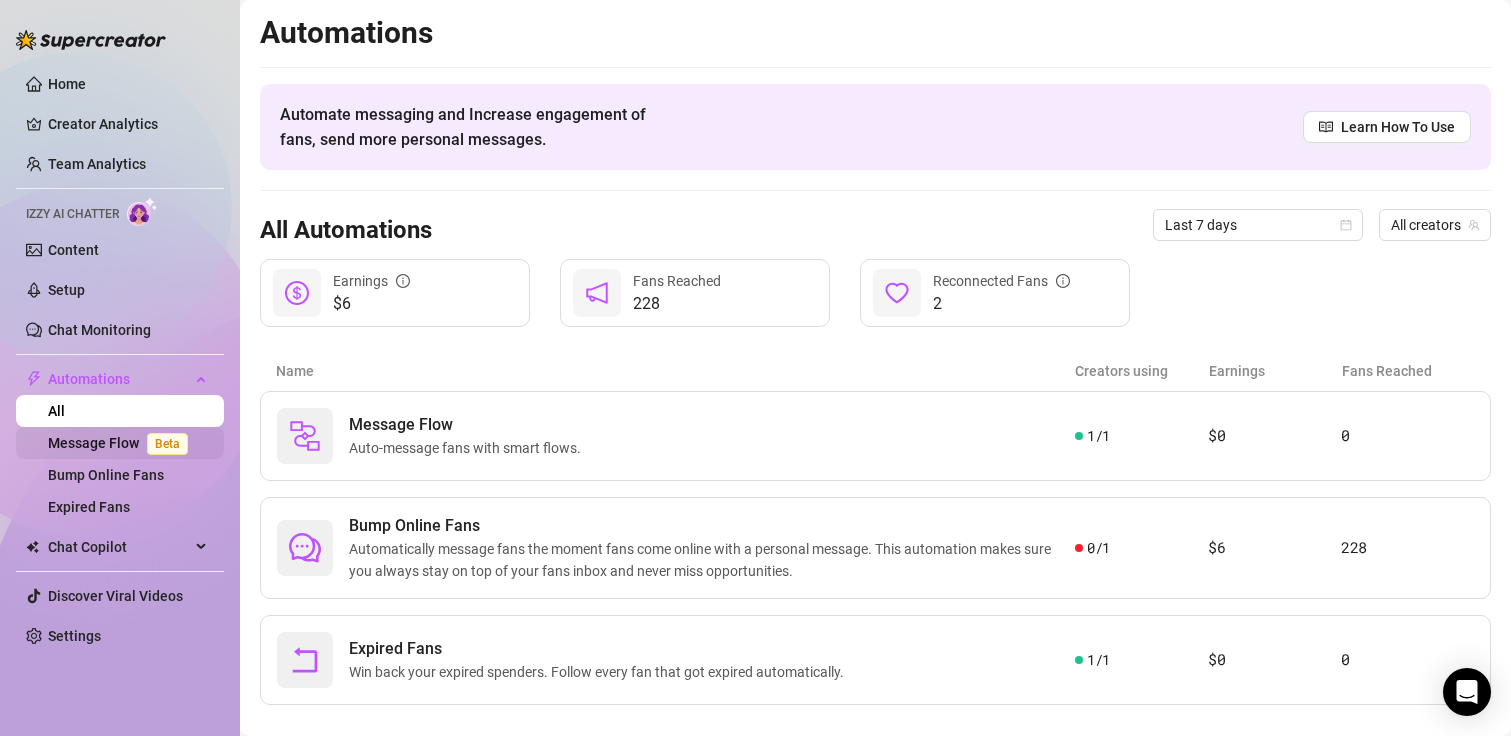 click on "Message Flow Beta" at bounding box center (122, 443) 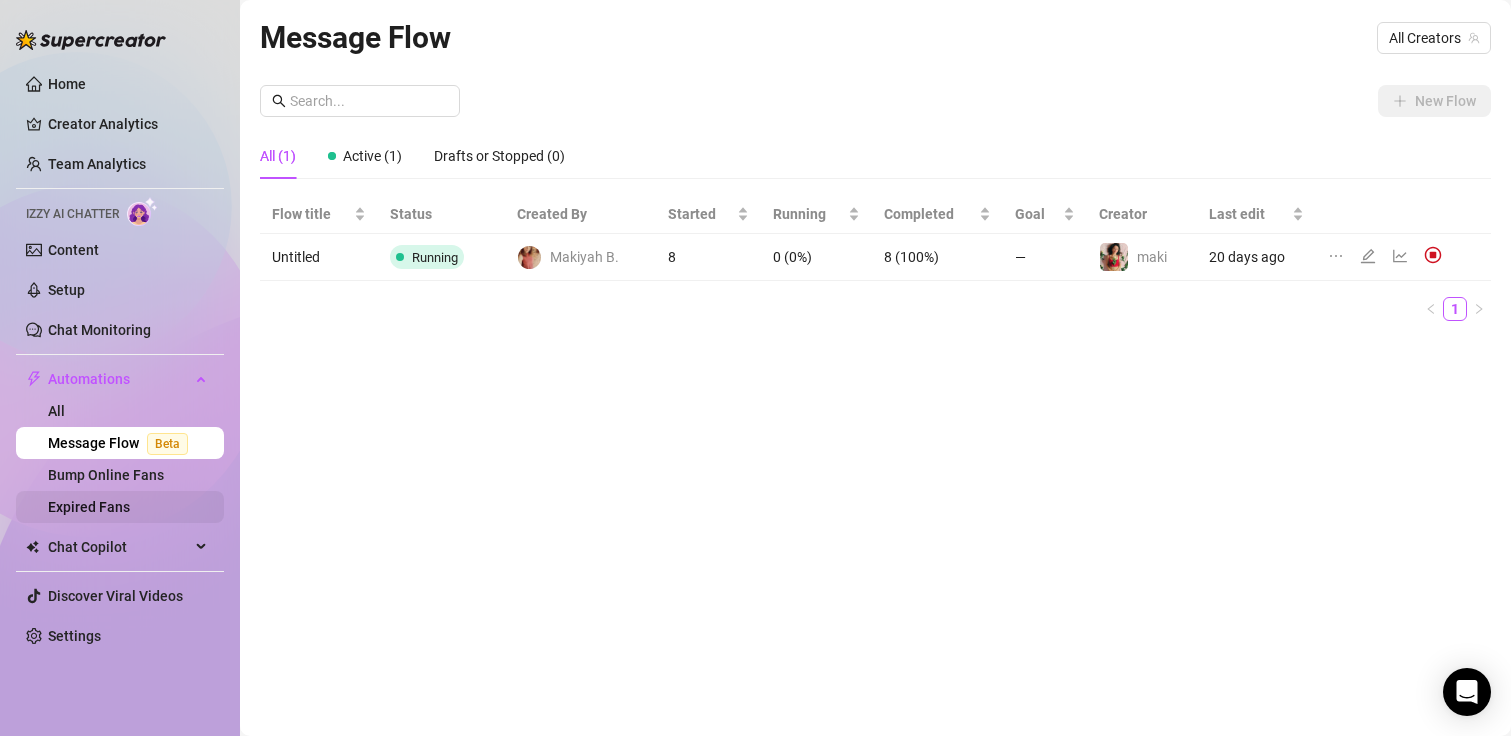 click on "Expired Fans" at bounding box center [89, 507] 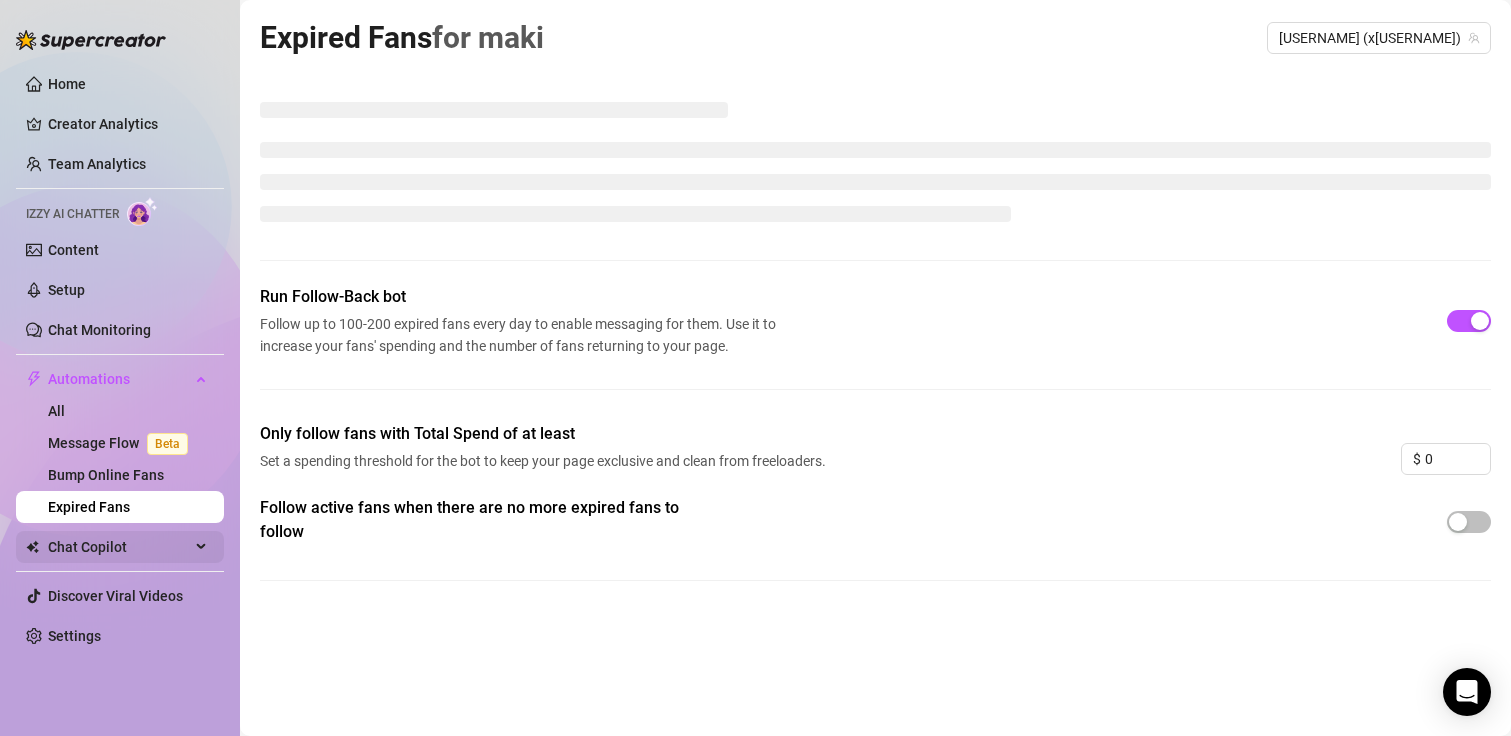 click on "Chat Copilot" at bounding box center (119, 547) 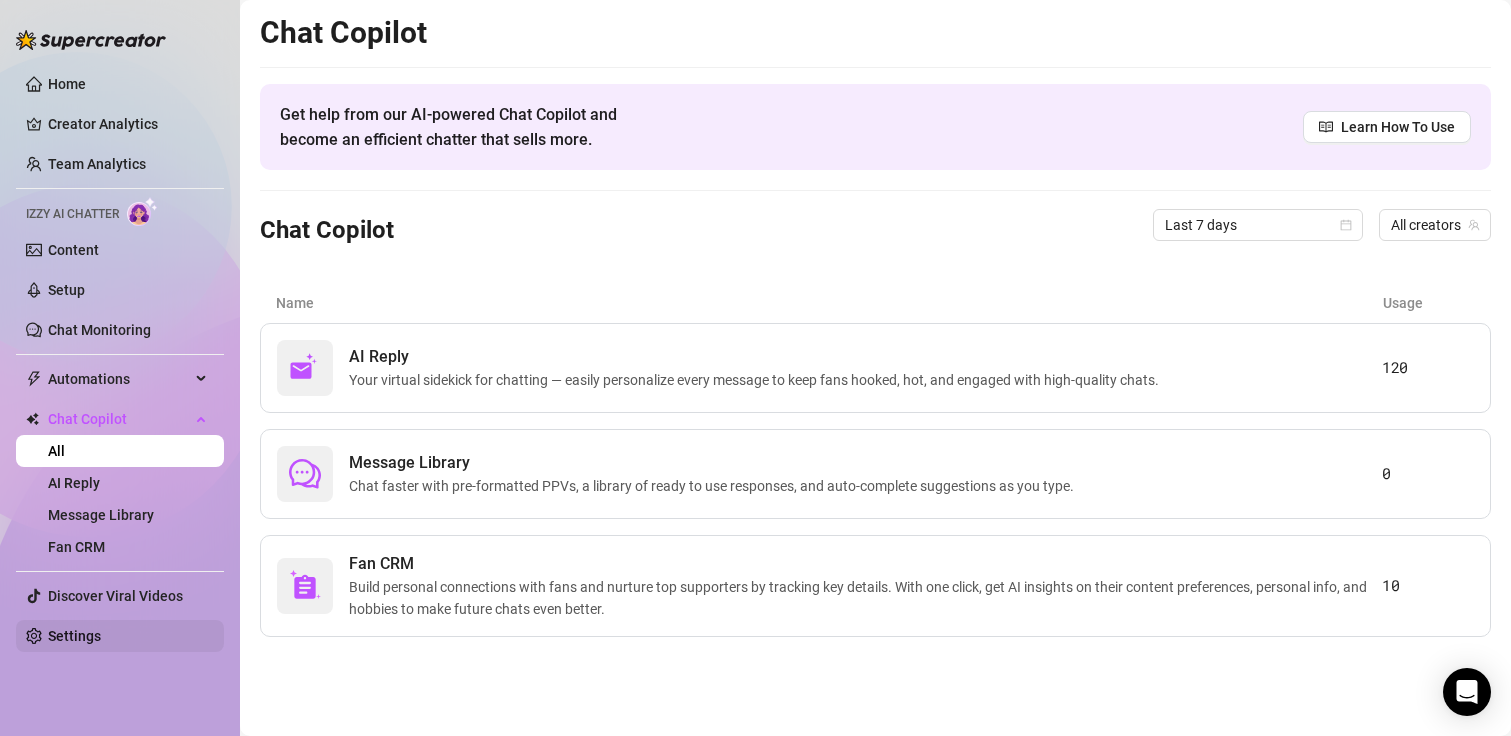 click on "Settings" at bounding box center (74, 636) 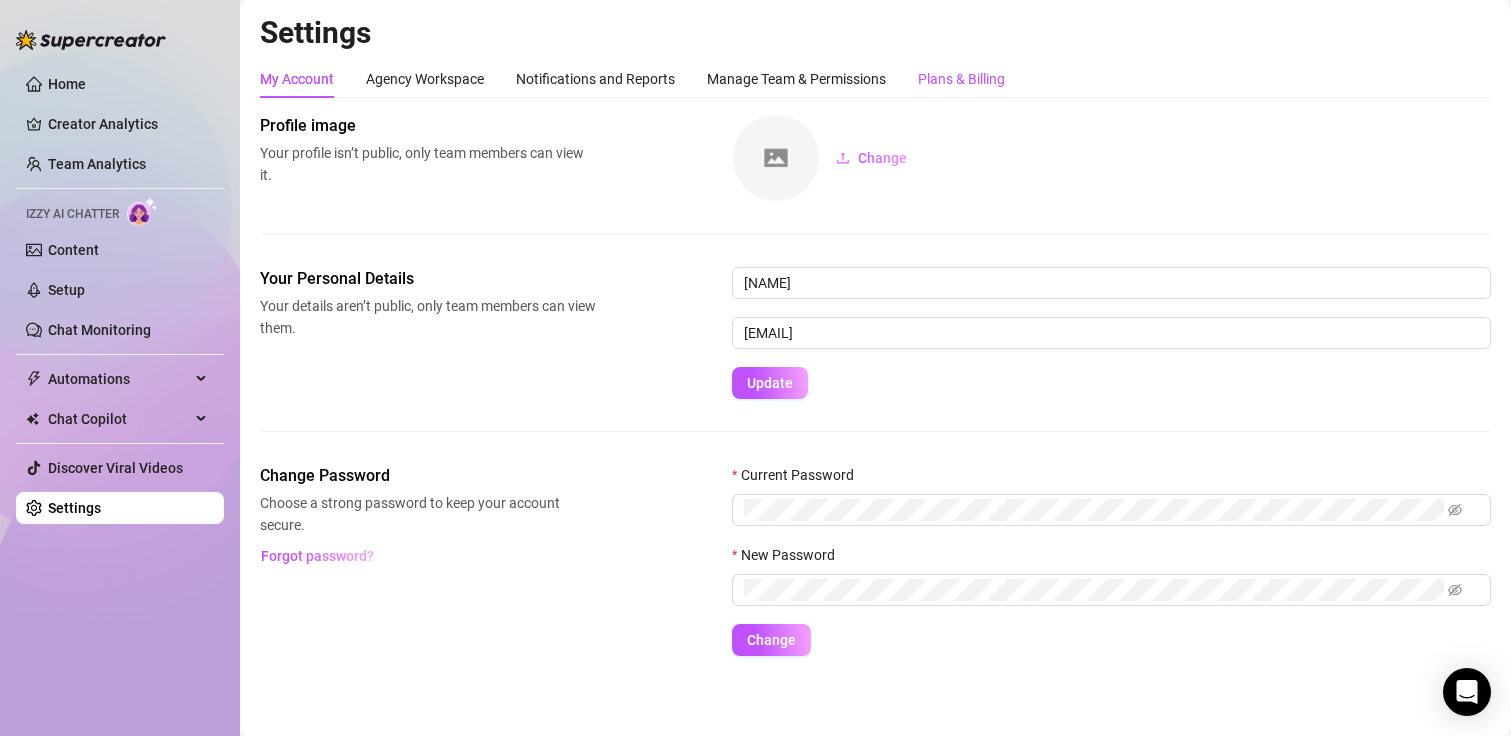 click on "Plans & Billing" at bounding box center [961, 79] 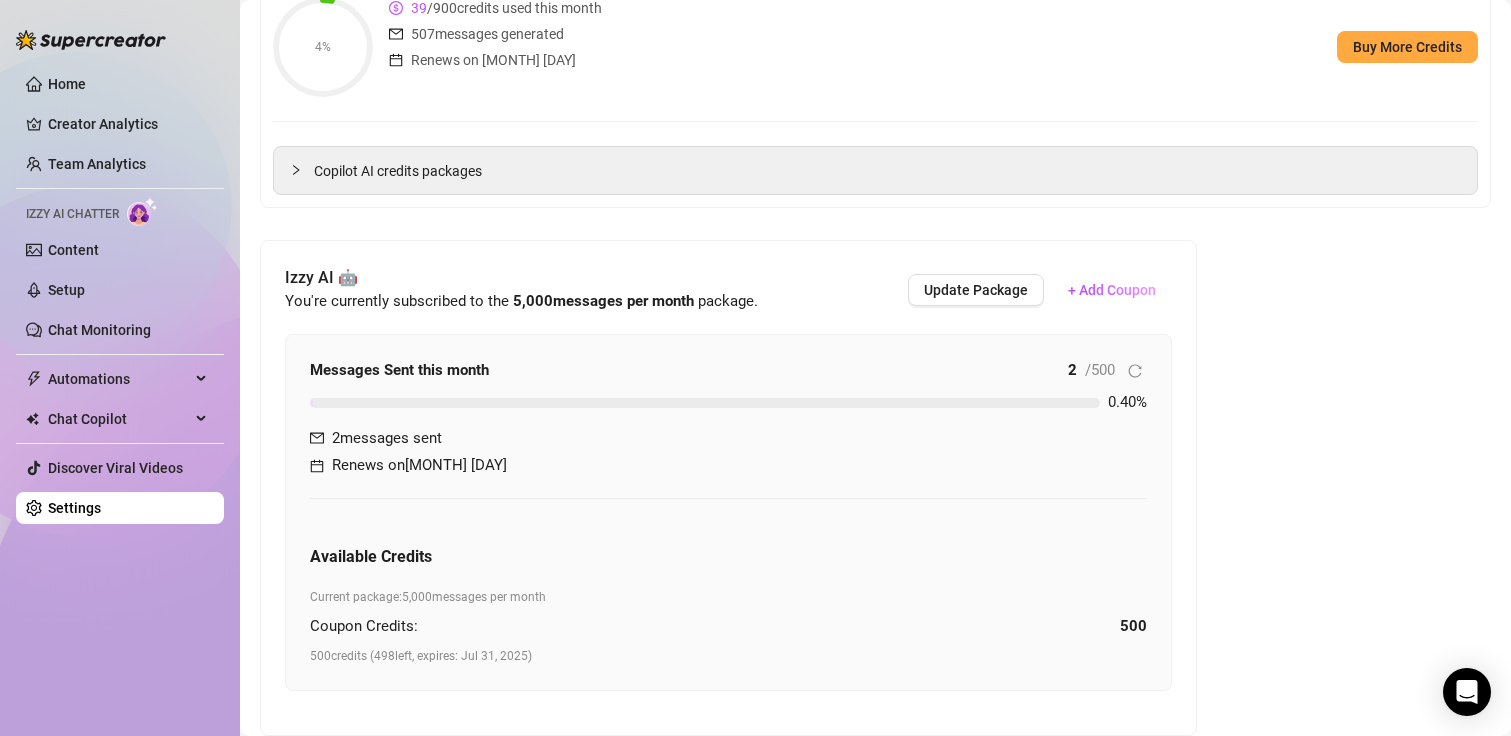 scroll, scrollTop: 400, scrollLeft: 0, axis: vertical 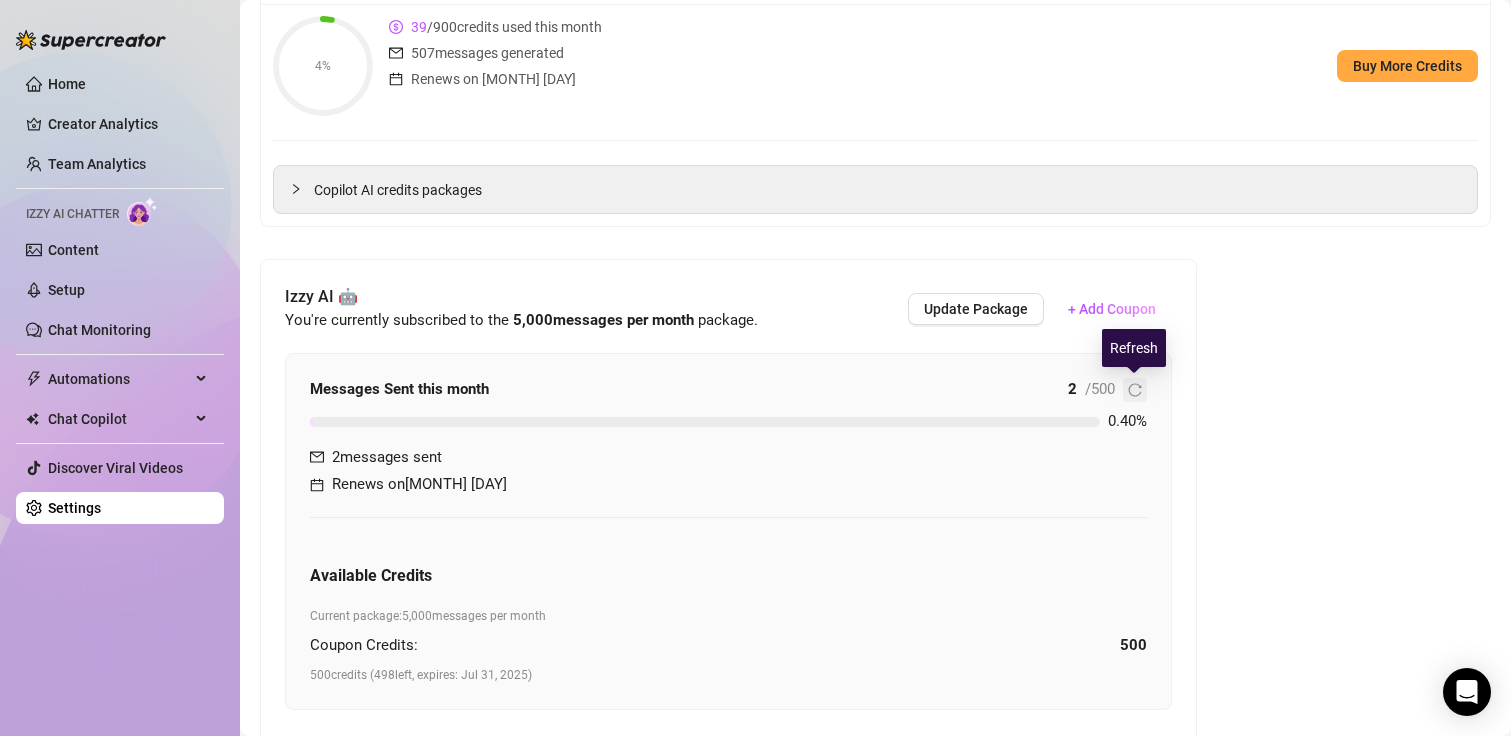 click 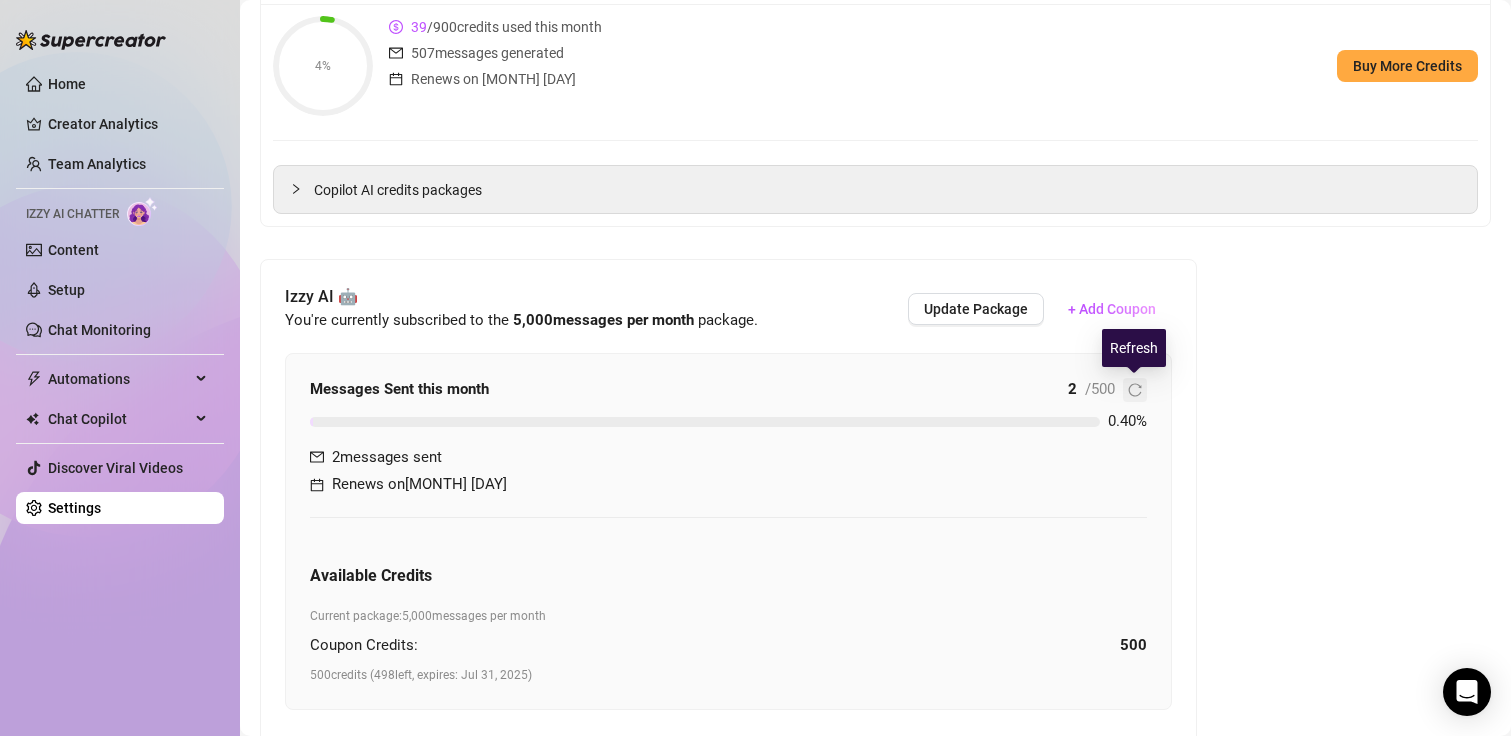 click 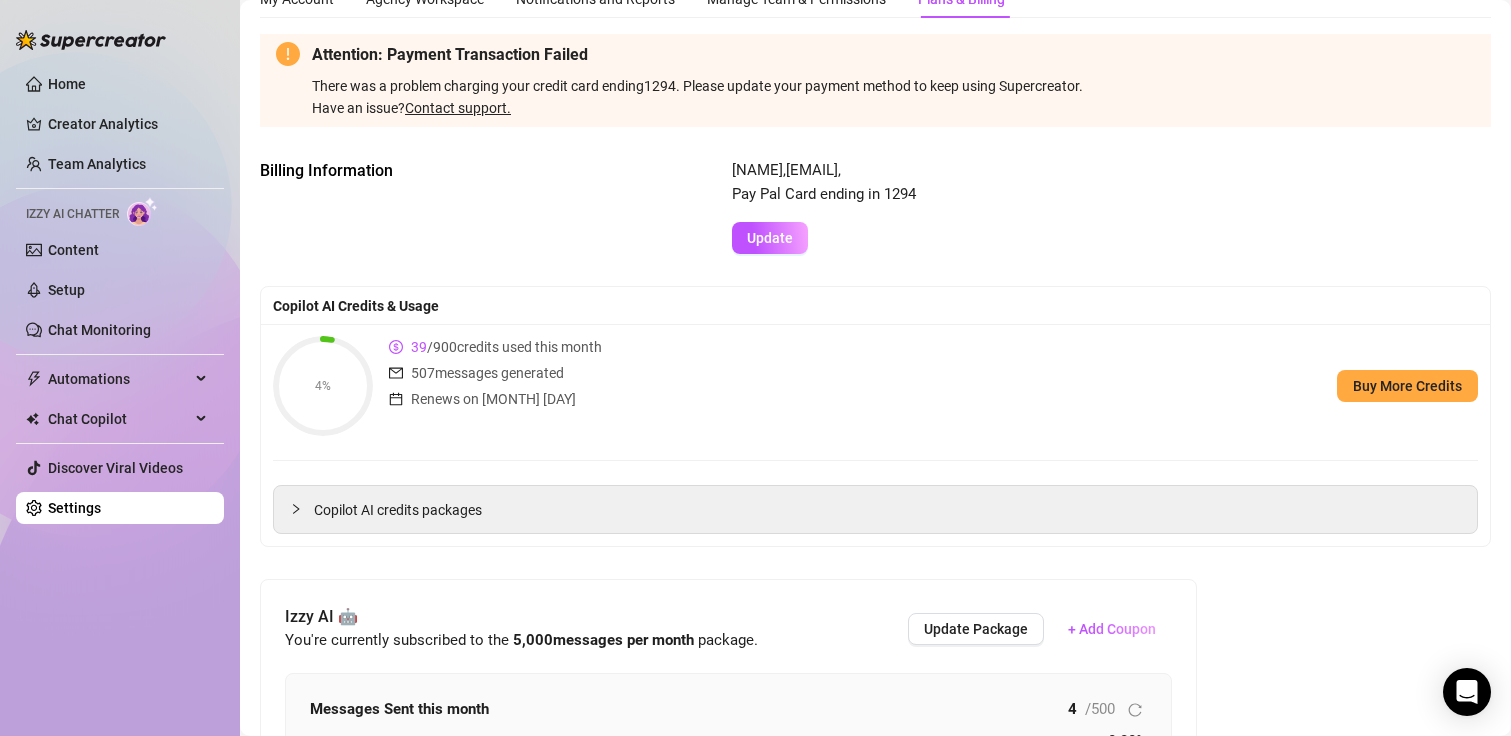scroll, scrollTop: 0, scrollLeft: 0, axis: both 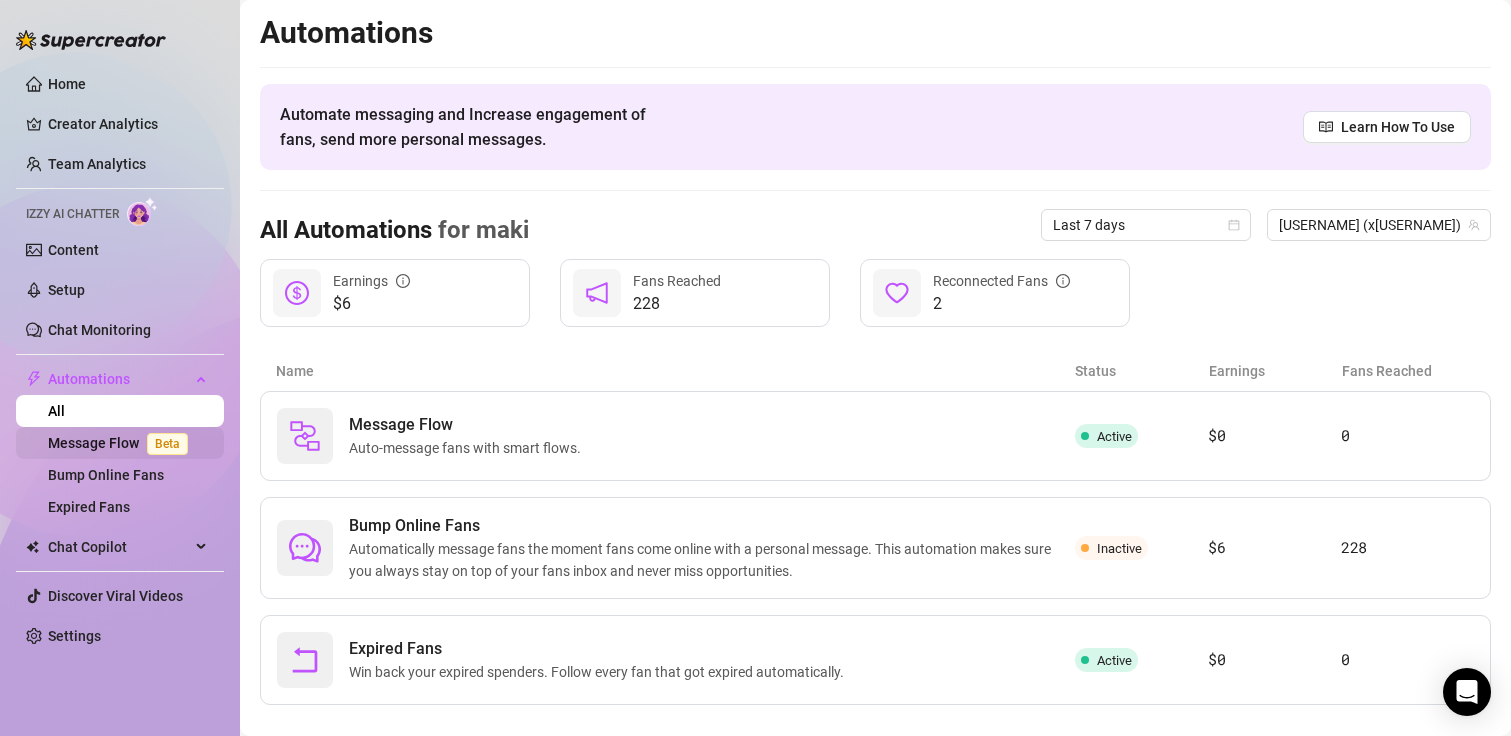 click on "Message Flow Beta" at bounding box center [122, 443] 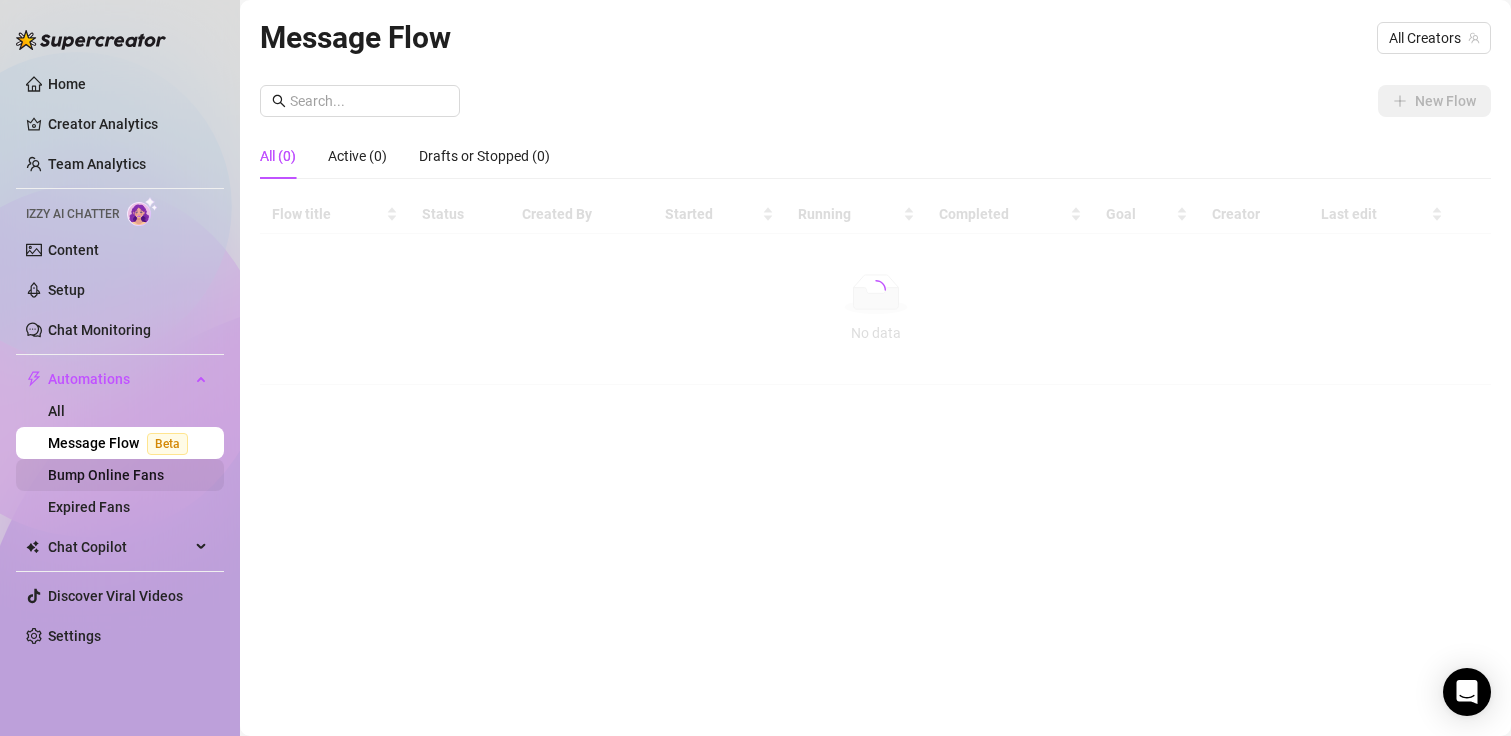 click on "Bump Online Fans" at bounding box center (106, 475) 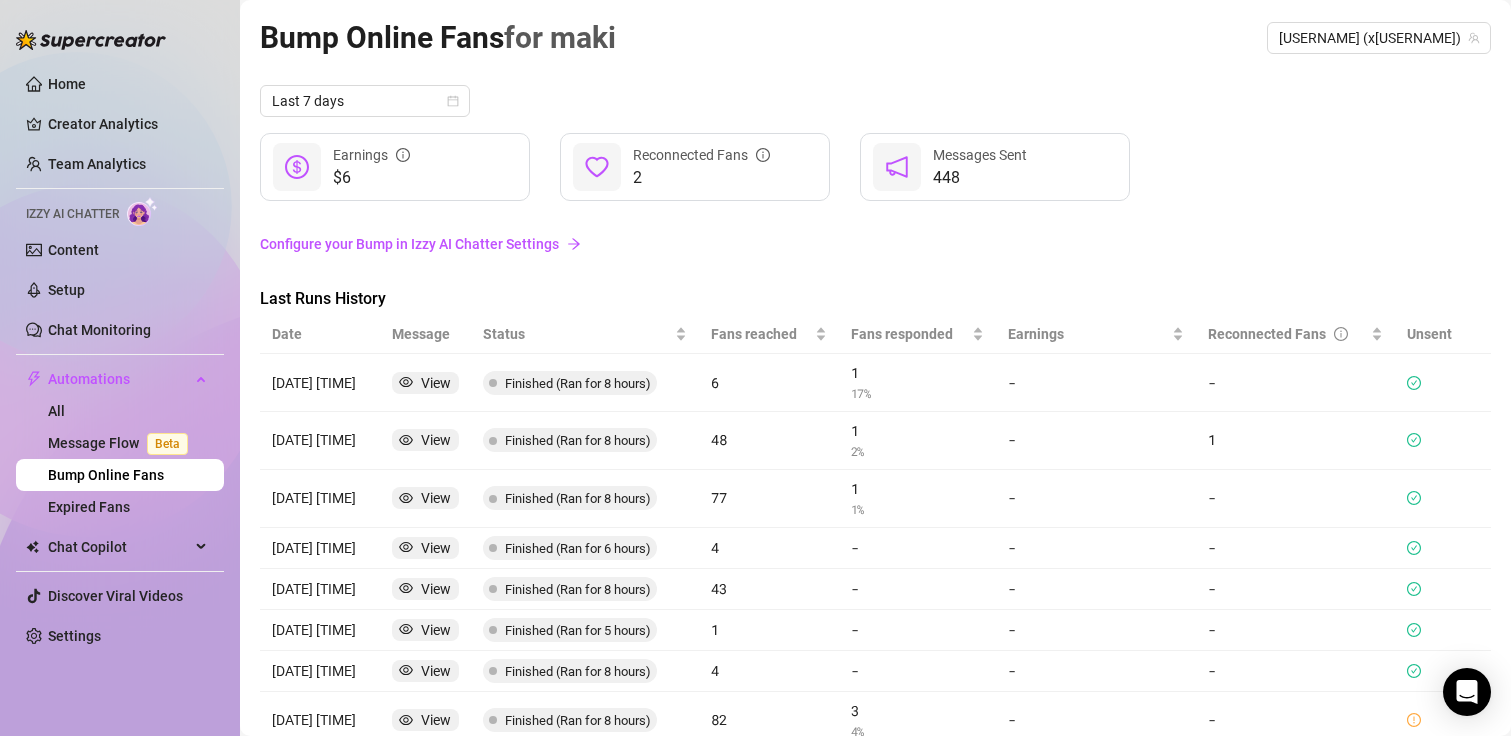 click on "Configure your Bump in Izzy AI Chatter Settings" at bounding box center (875, 244) 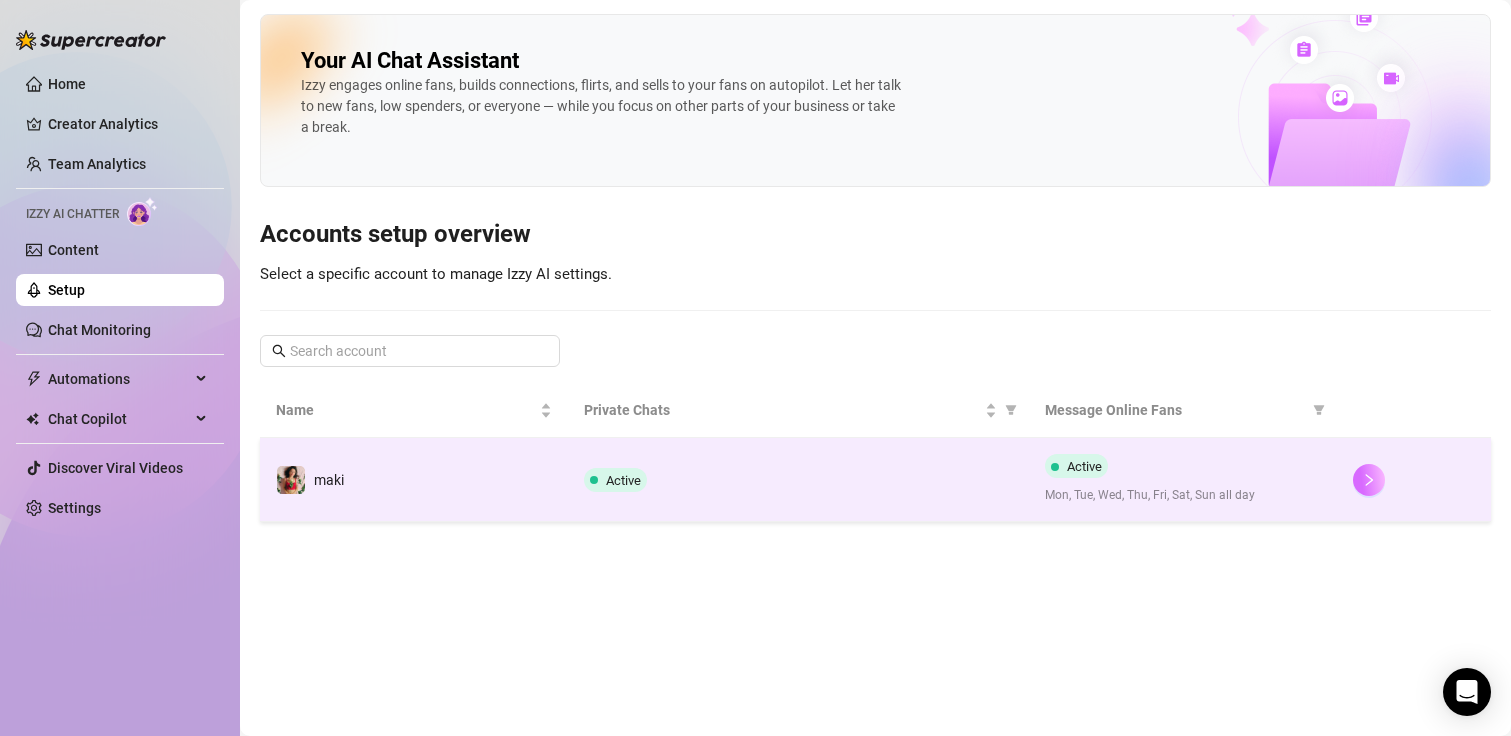 click at bounding box center (1369, 480) 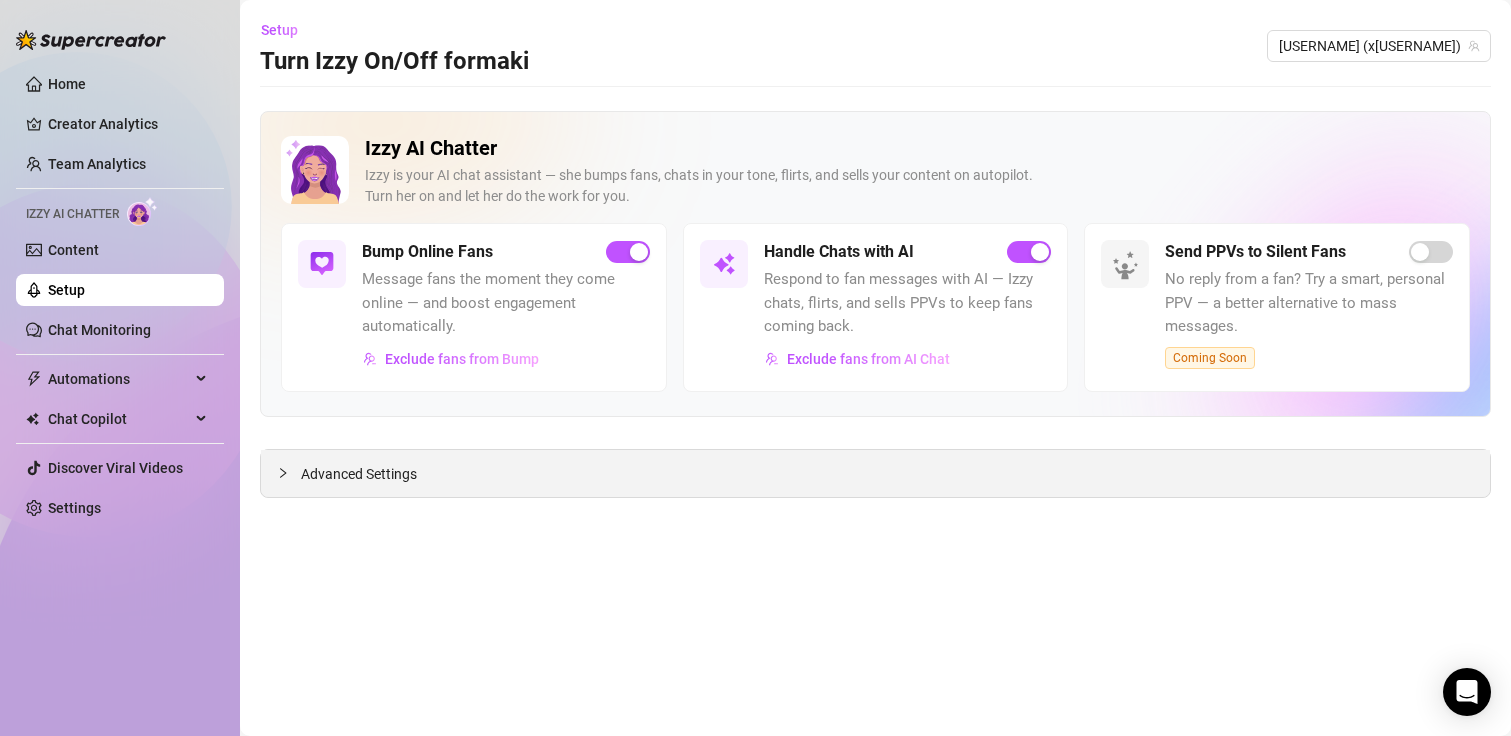 click on "Advanced Settings" at bounding box center [359, 474] 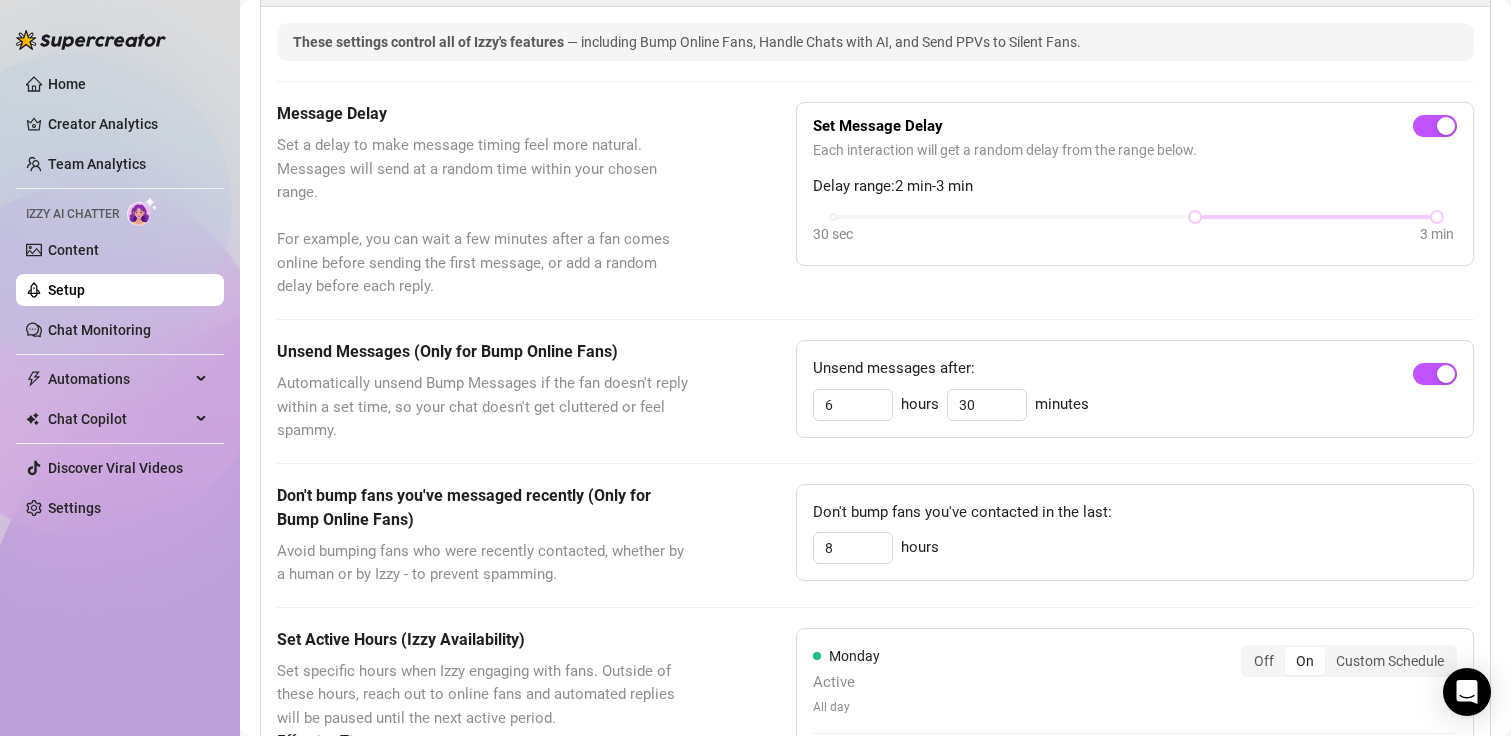 scroll, scrollTop: 500, scrollLeft: 0, axis: vertical 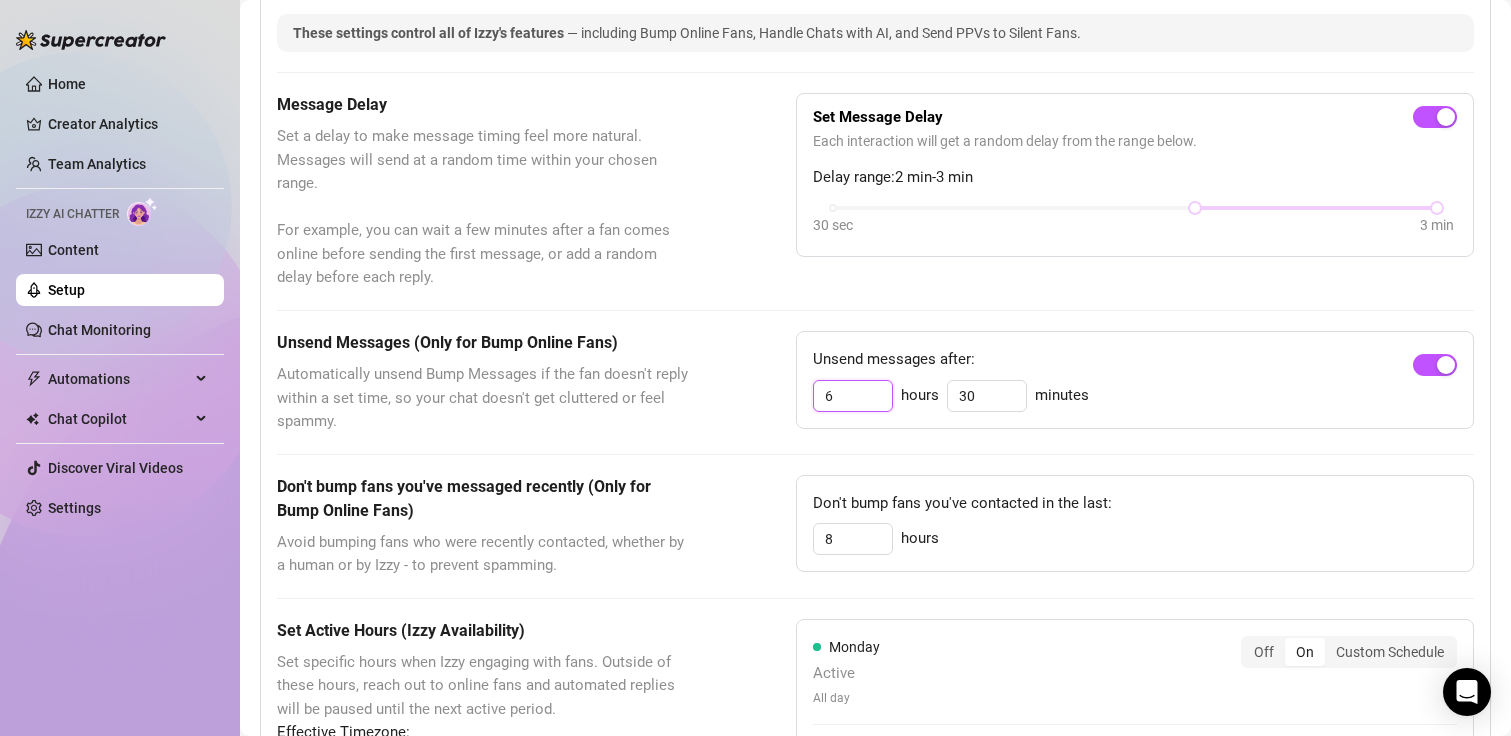drag, startPoint x: 846, startPoint y: 396, endPoint x: 795, endPoint y: 393, distance: 51.088158 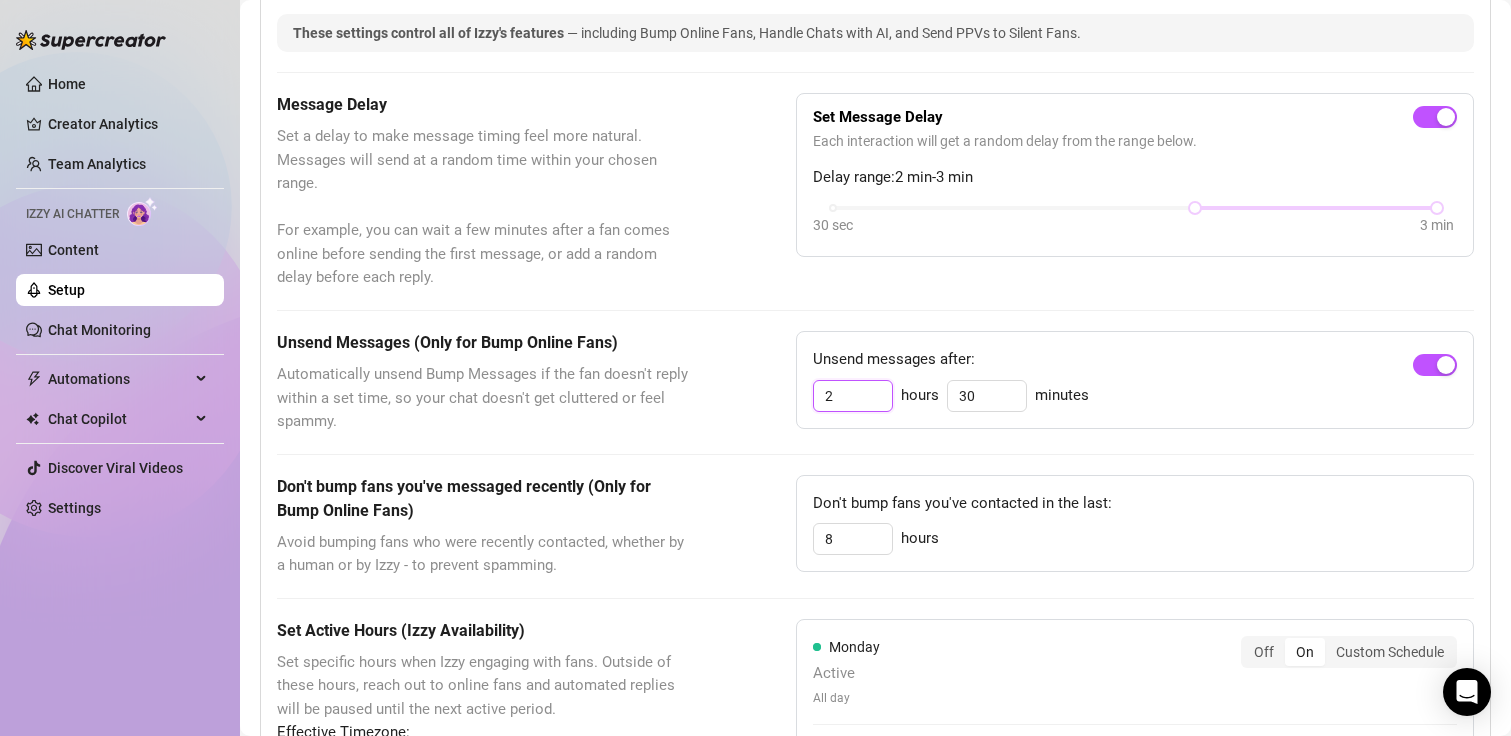 type on "2" 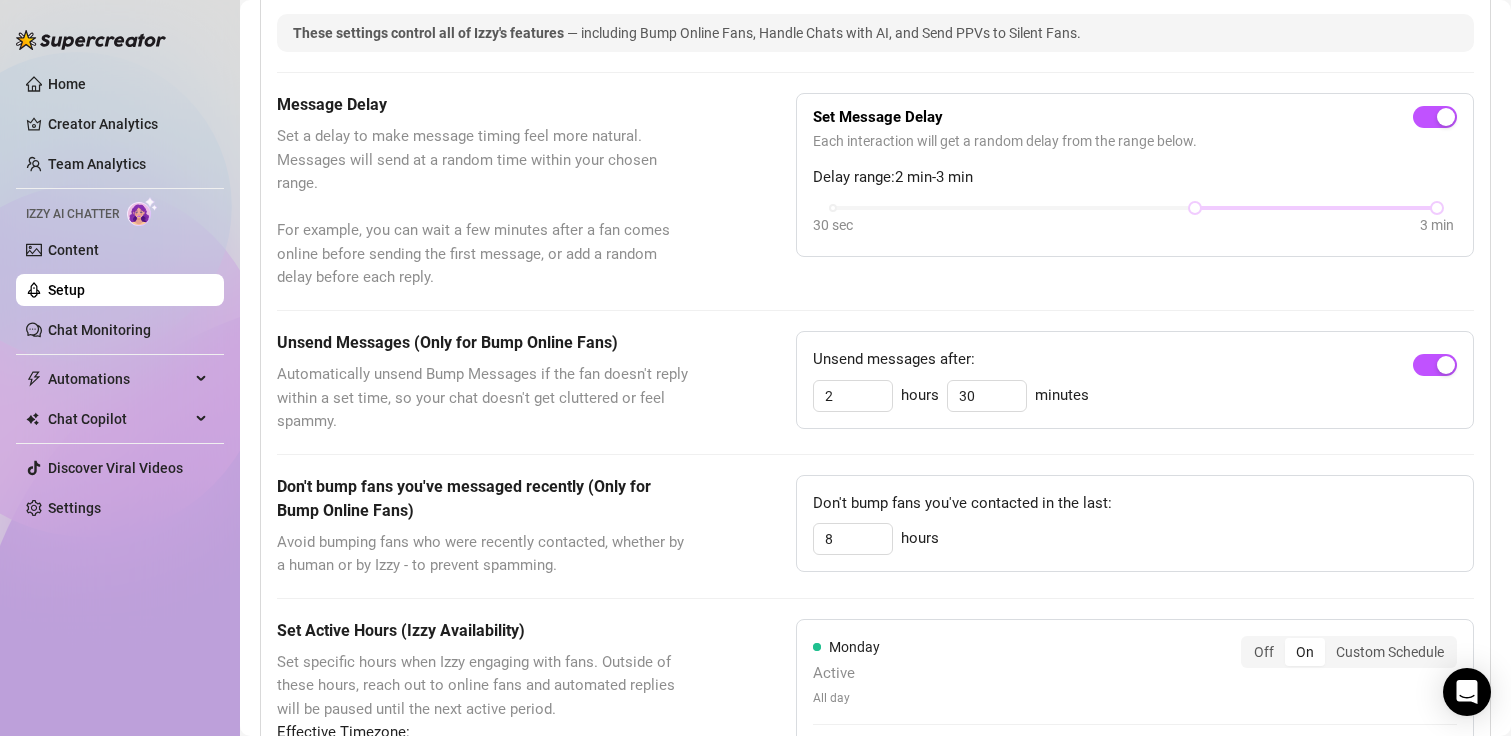 click on "Message Delay Set a delay to make message timing feel more natural. Messages will send at a random time within your chosen range. For example, you can wait a few minutes after a fan comes online before sending the first message, or add a random delay before each reply. Set Message Delay Each interaction will get a random delay from the range below. Delay range: 2 min - 3 min 30 sec 3 min" at bounding box center (875, 191) 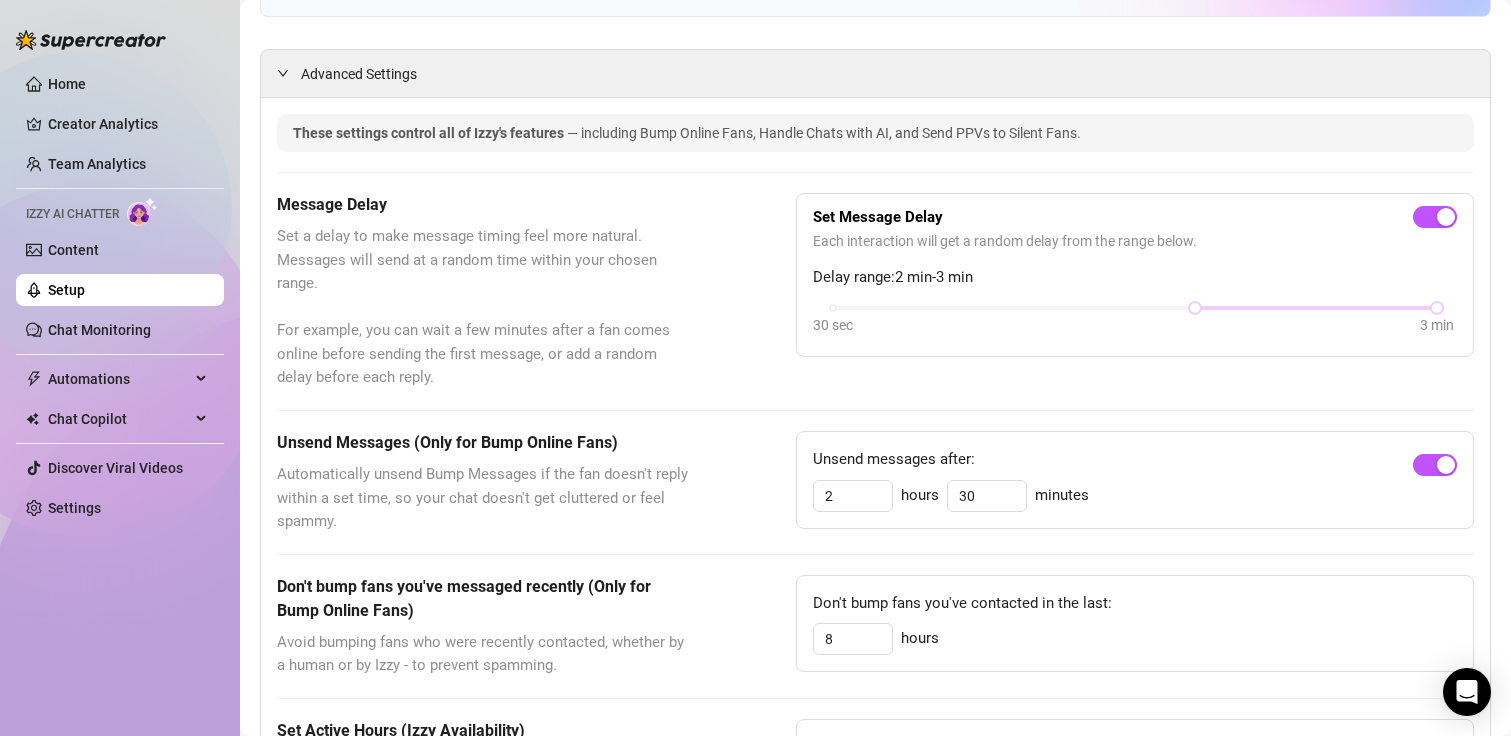 scroll, scrollTop: 358, scrollLeft: 0, axis: vertical 